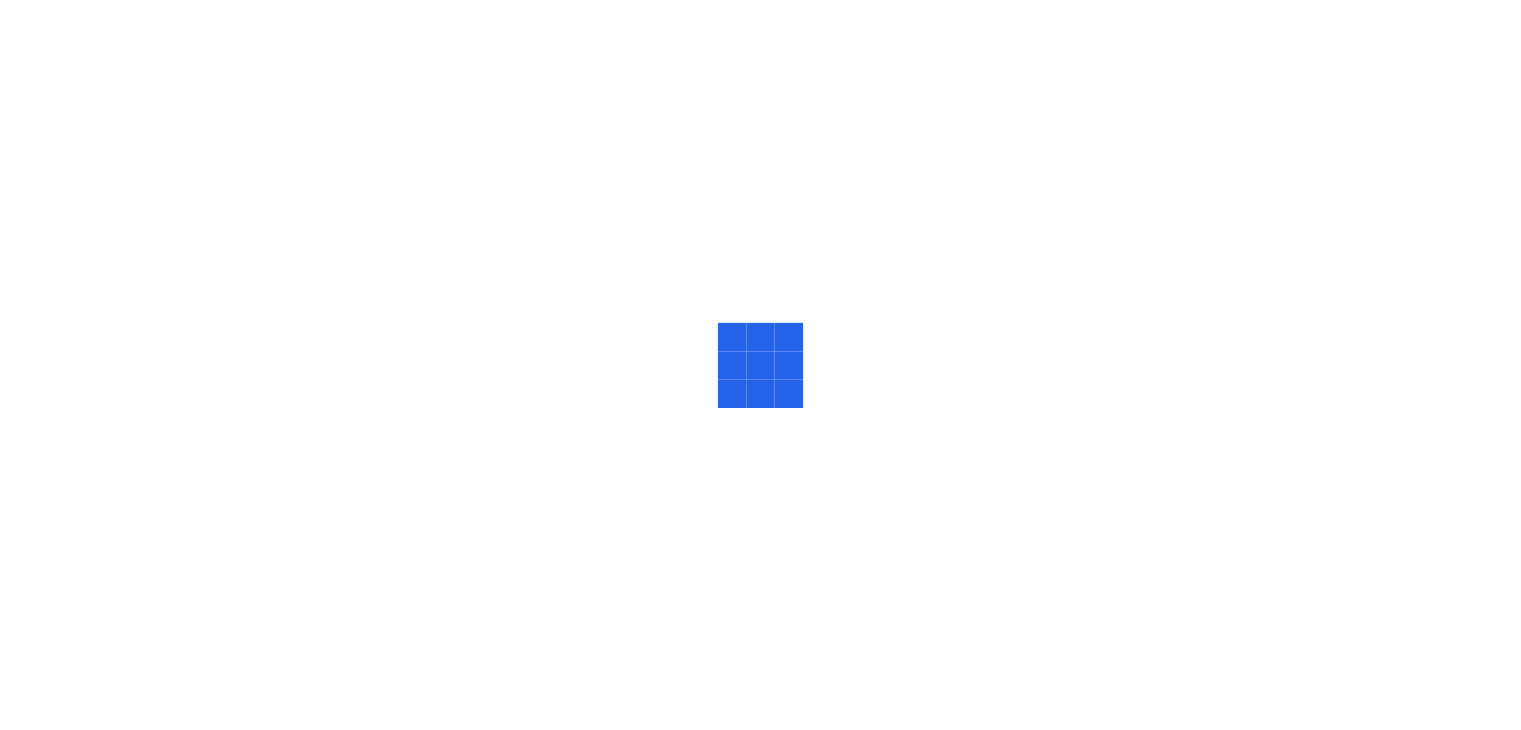 scroll, scrollTop: 0, scrollLeft: 0, axis: both 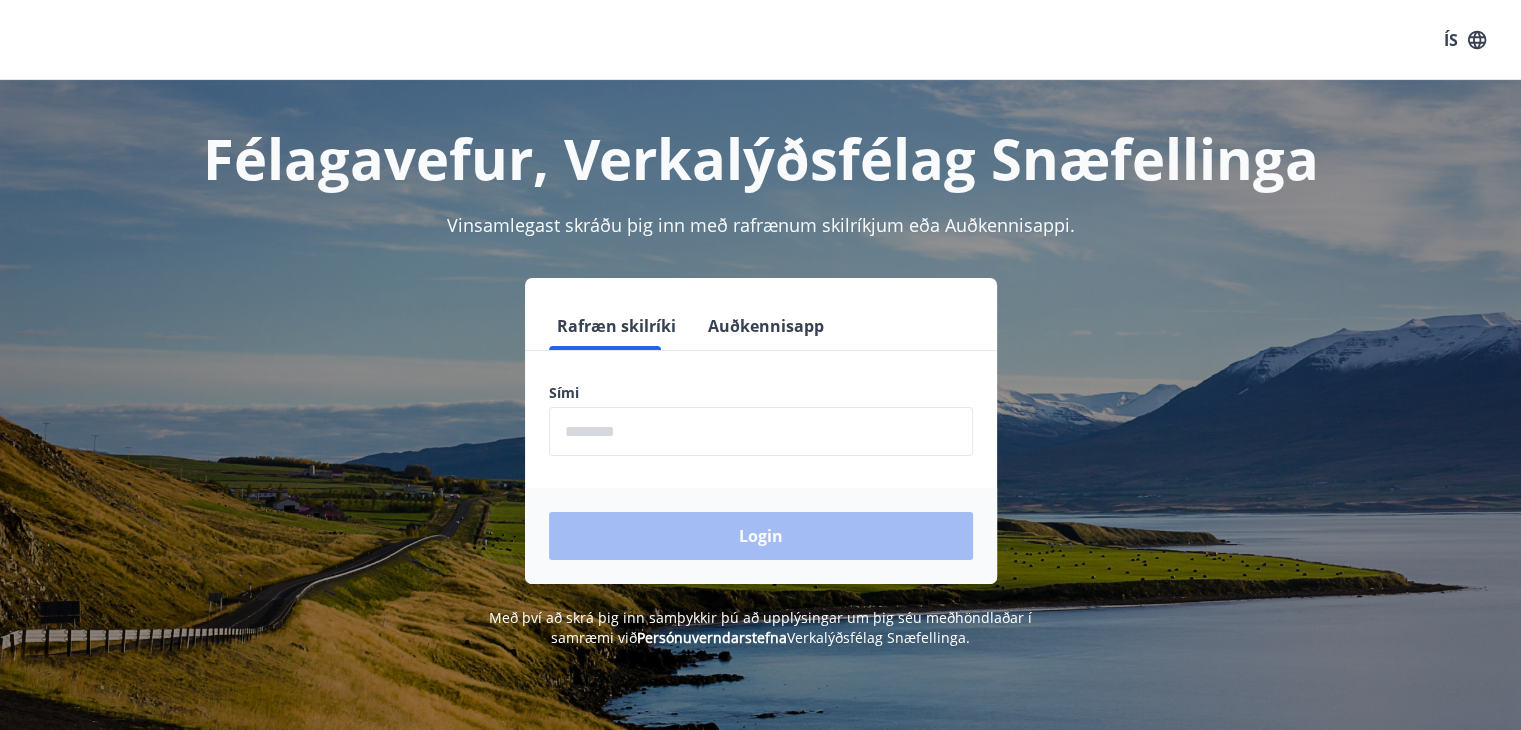 click on "Auðkennisapp" at bounding box center [766, 326] 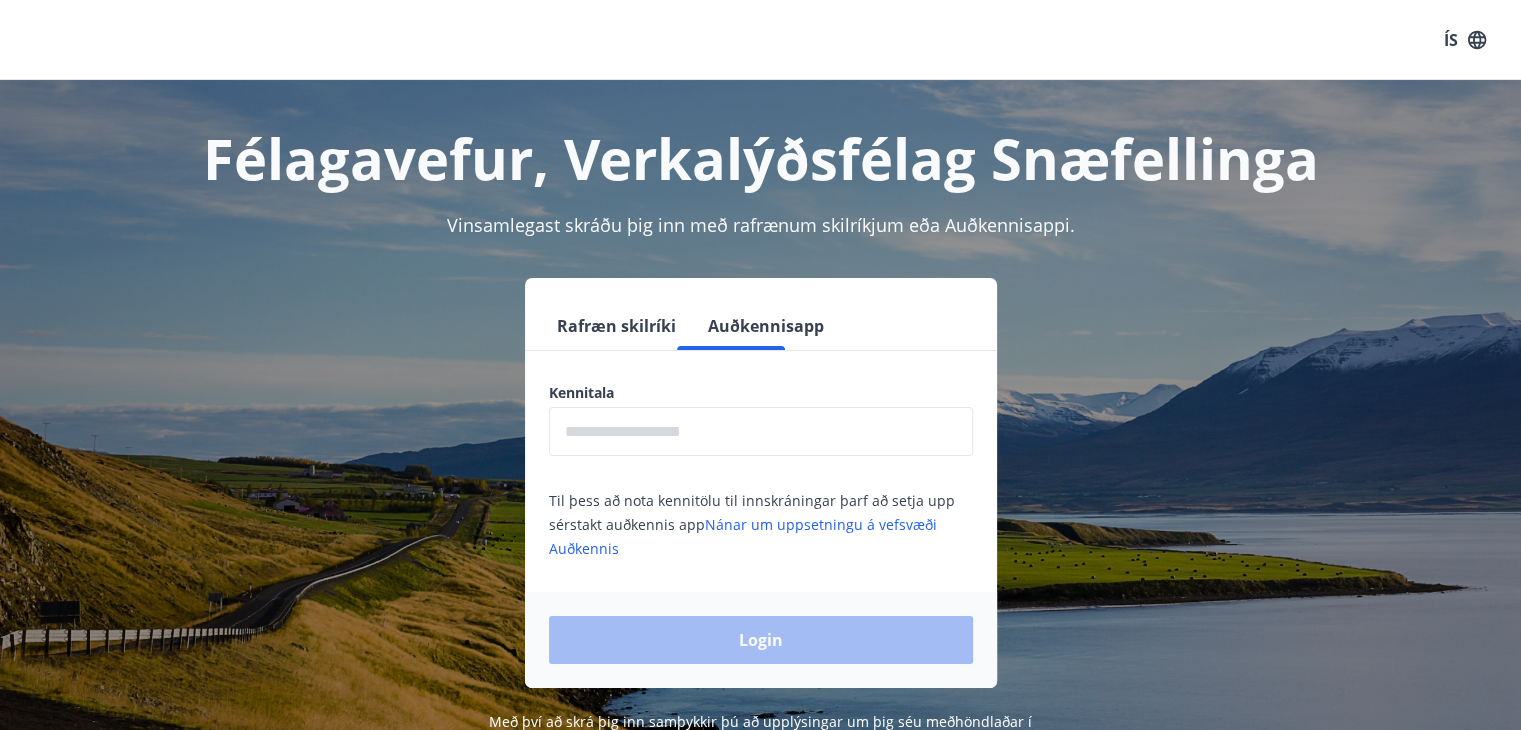 click at bounding box center [761, 431] 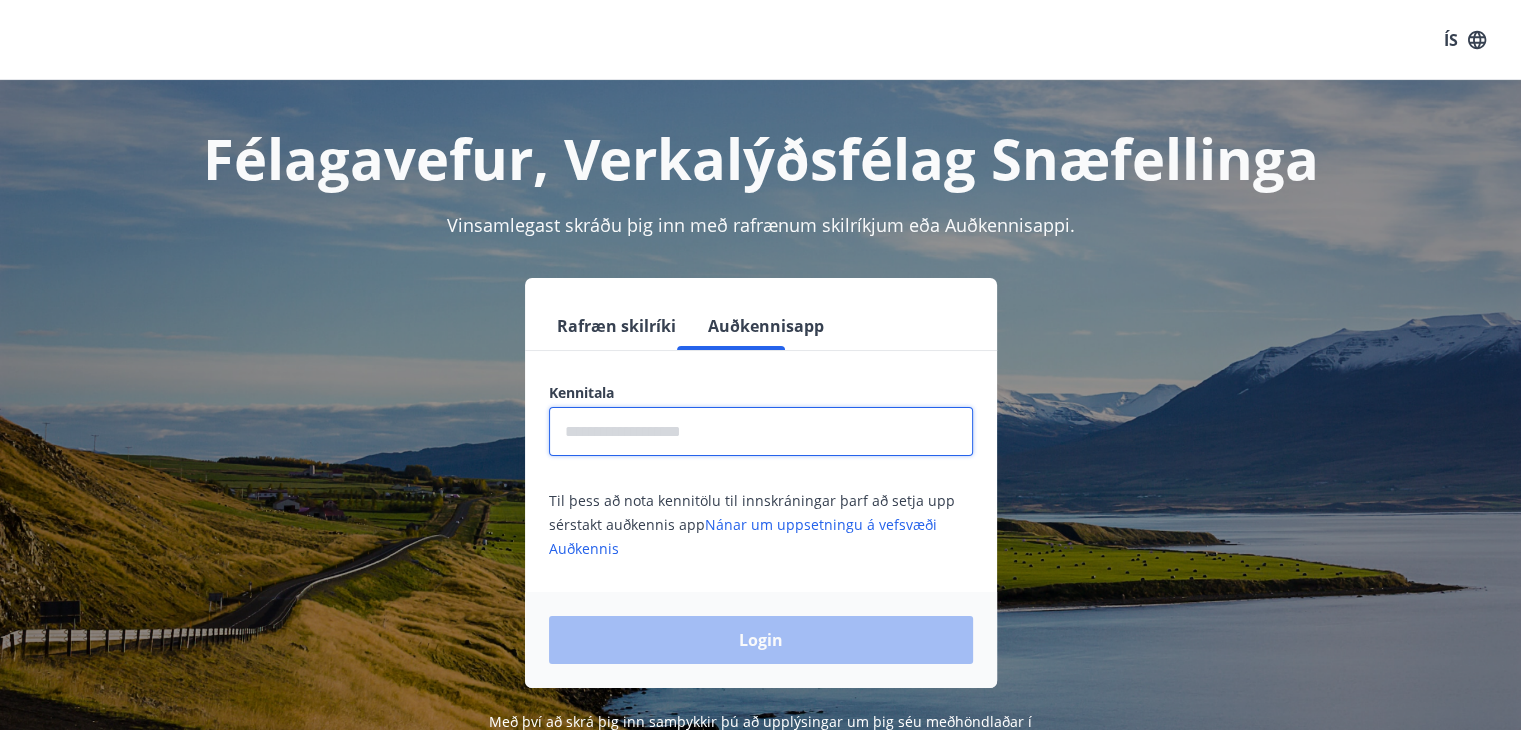 type on "*" 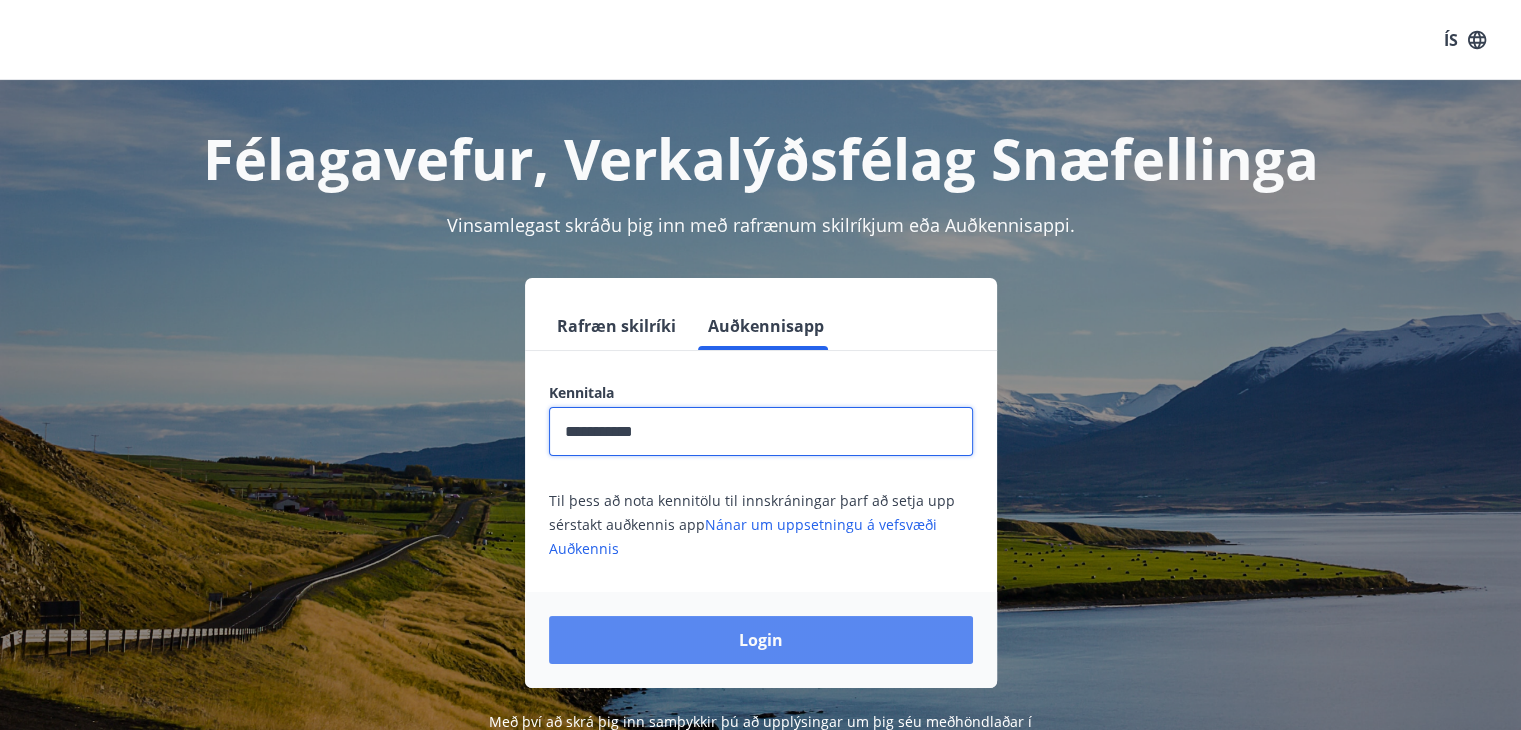 type on "**********" 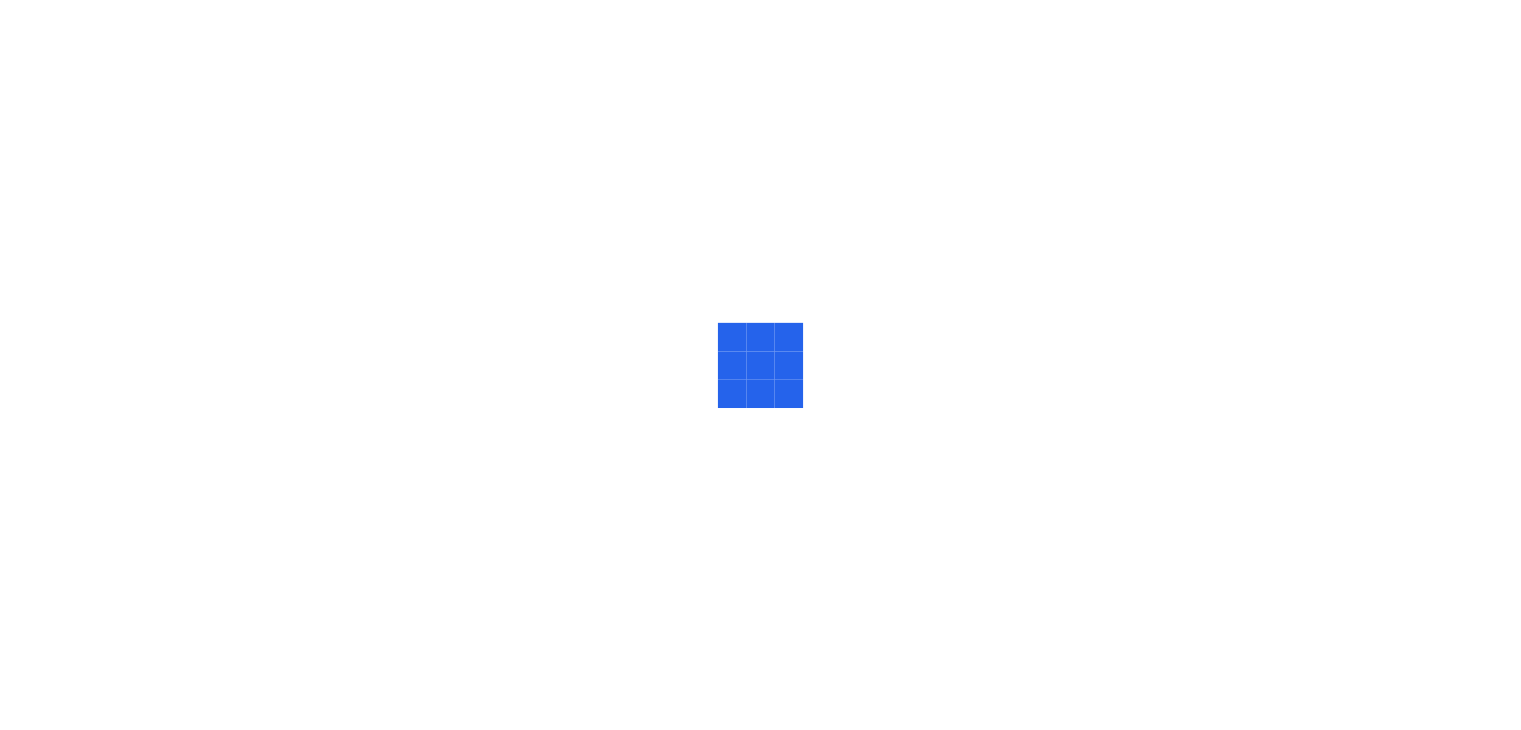 scroll, scrollTop: 0, scrollLeft: 0, axis: both 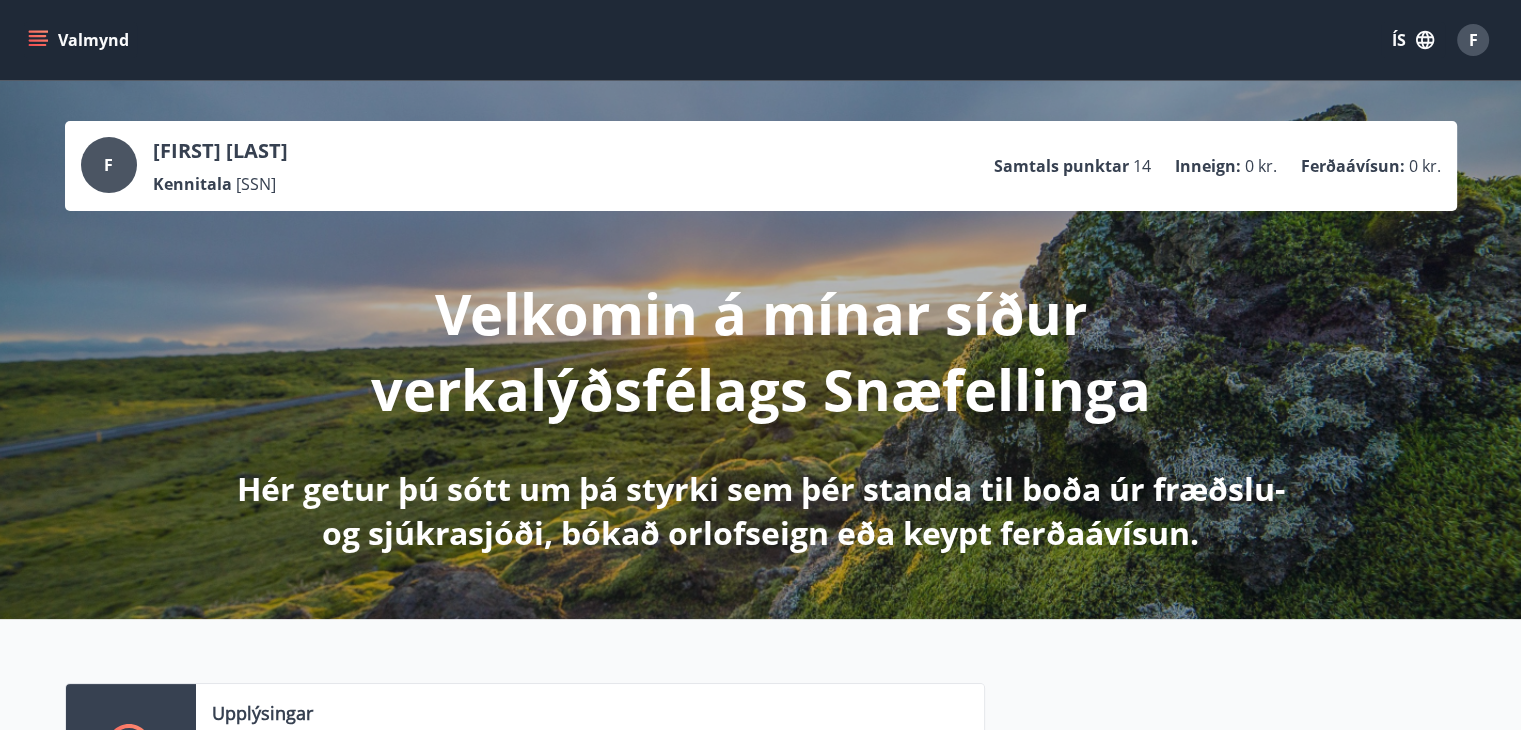 click on "ÍS" at bounding box center [1413, 40] 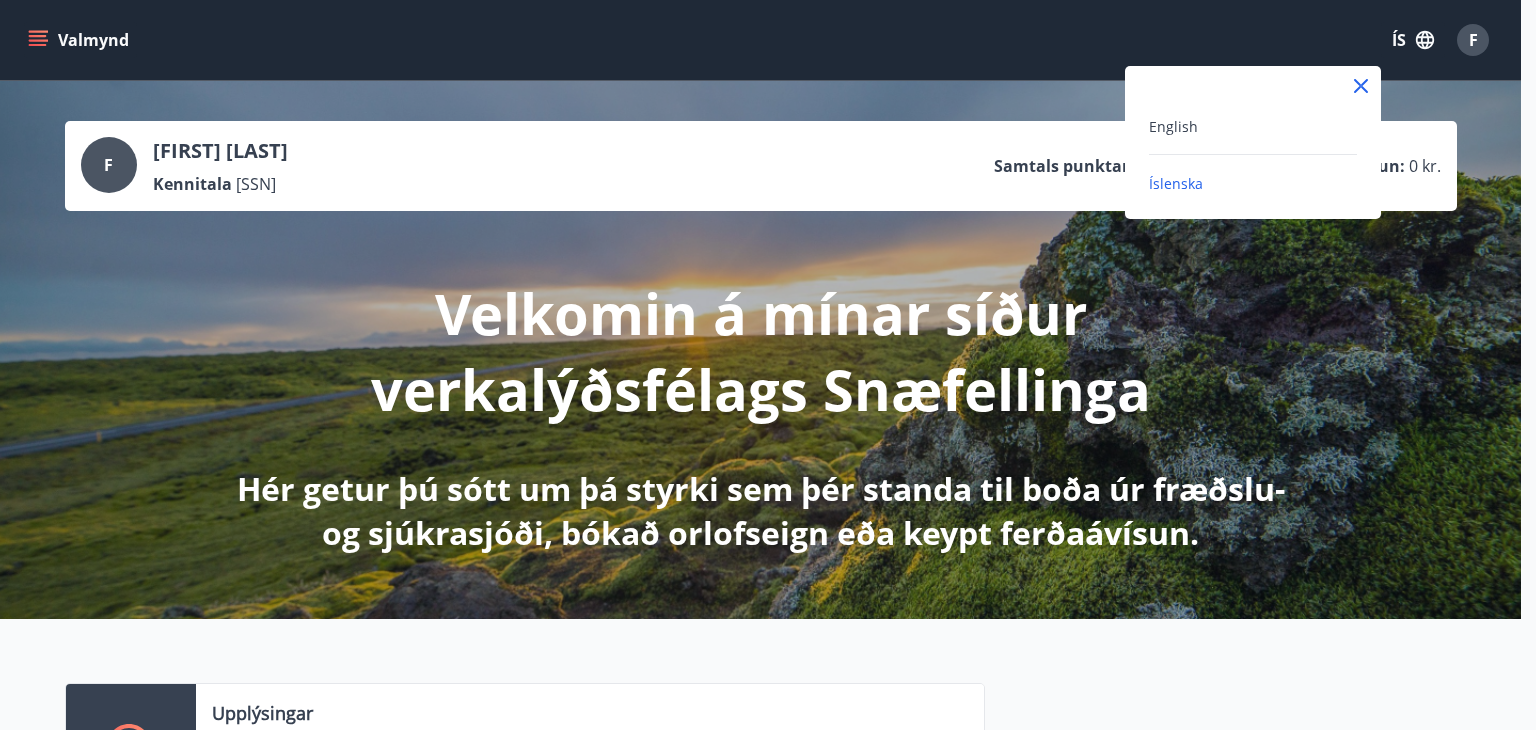 click on "English" at bounding box center (1253, 126) 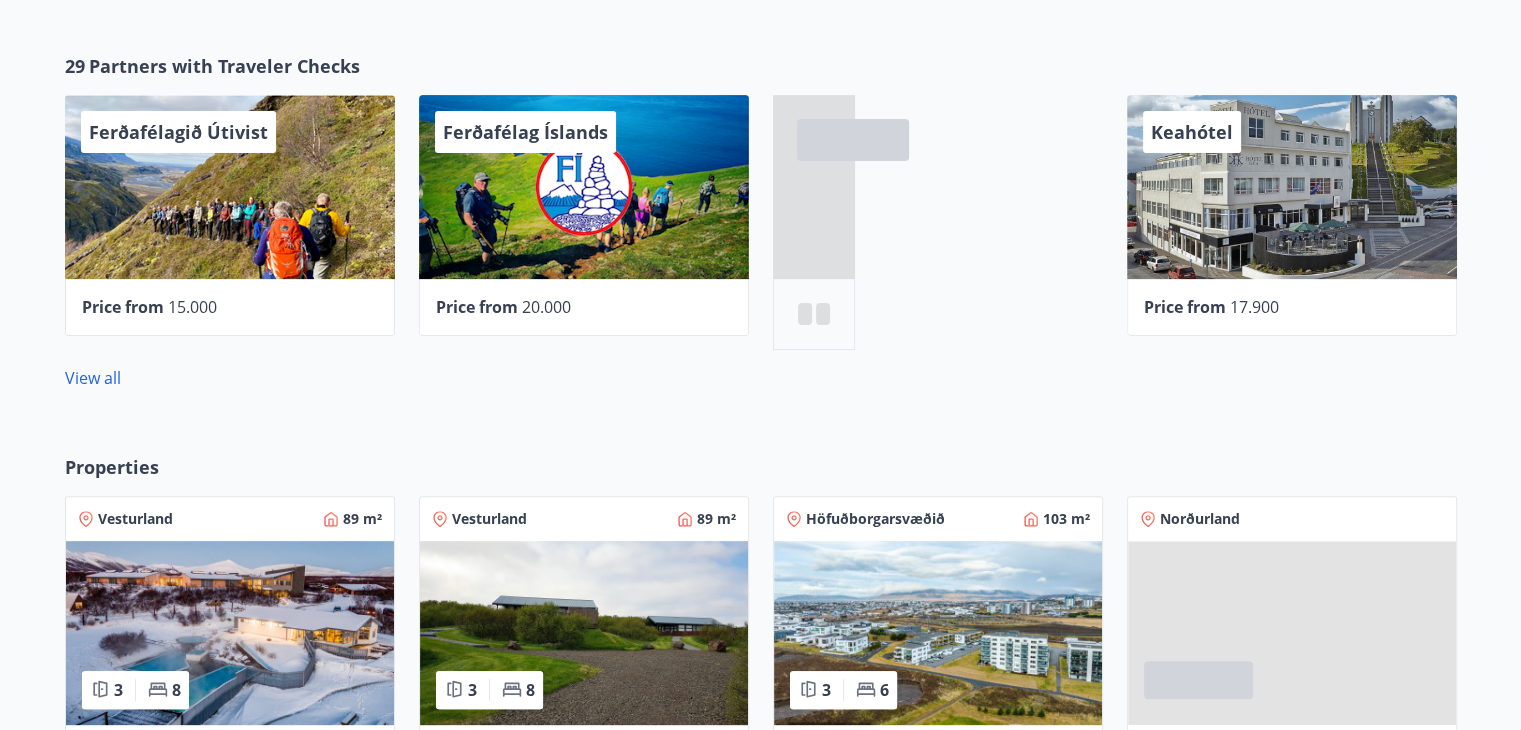 scroll, scrollTop: 0, scrollLeft: 0, axis: both 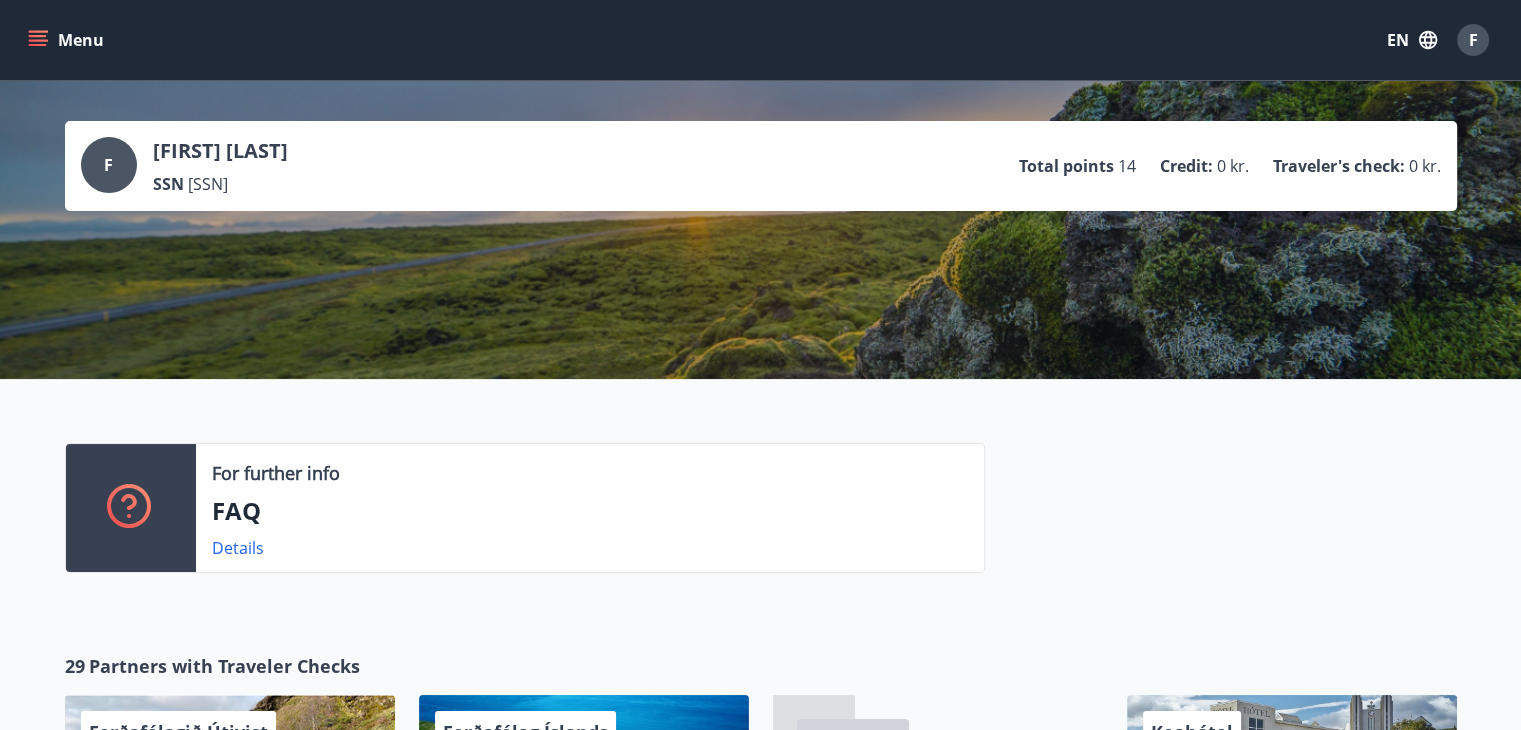 click on "Menu" at bounding box center [68, 40] 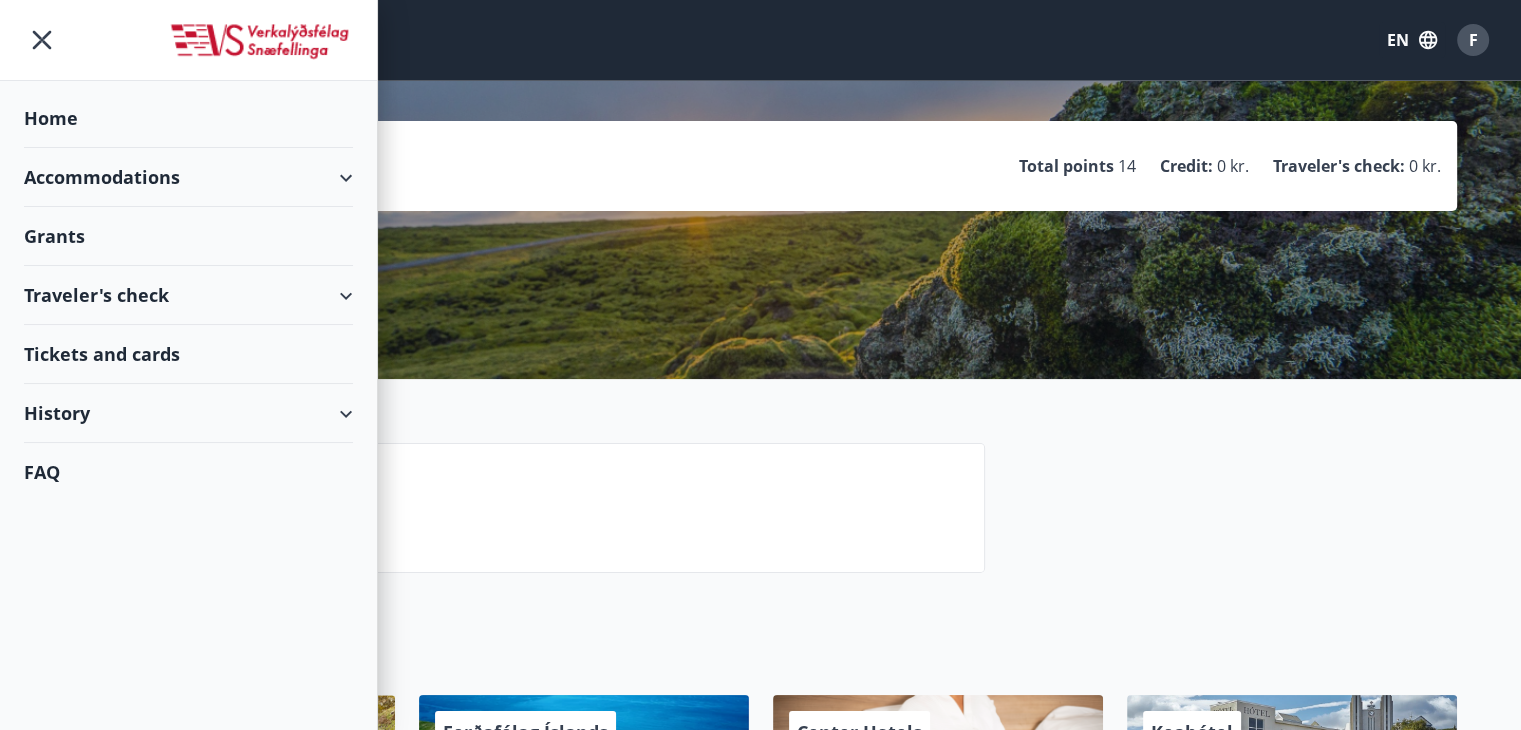 click on "Grants" at bounding box center (188, 118) 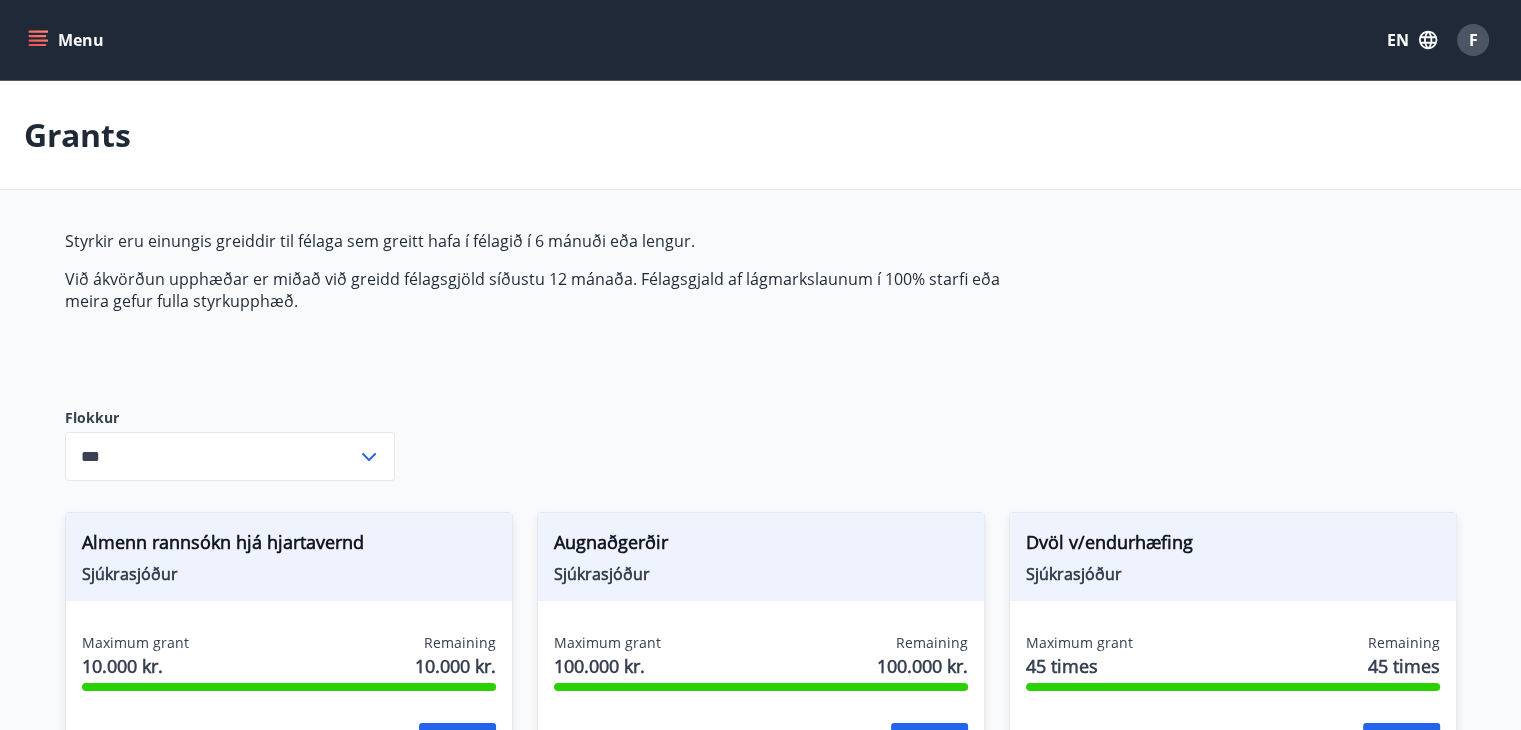 type on "***" 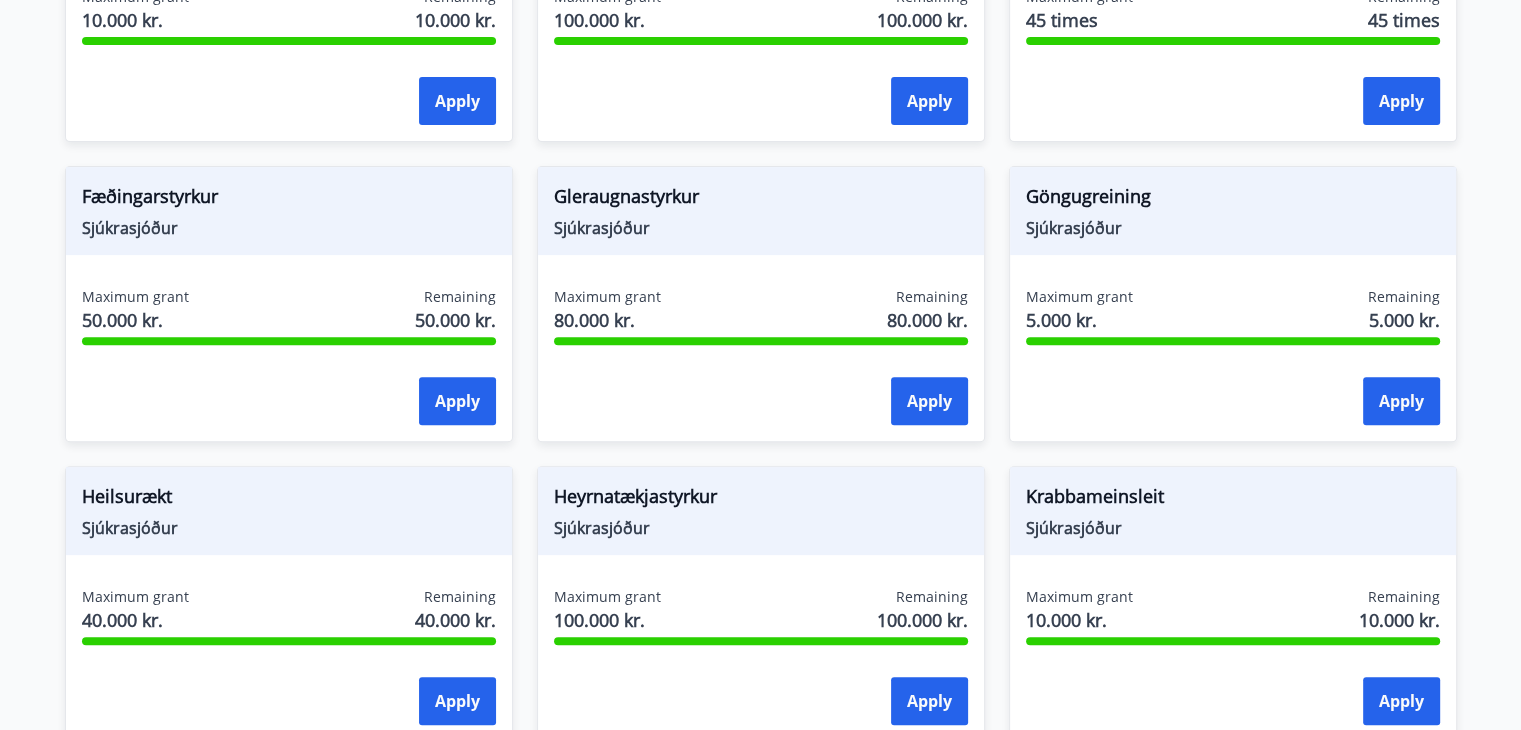 scroll, scrollTop: 647, scrollLeft: 0, axis: vertical 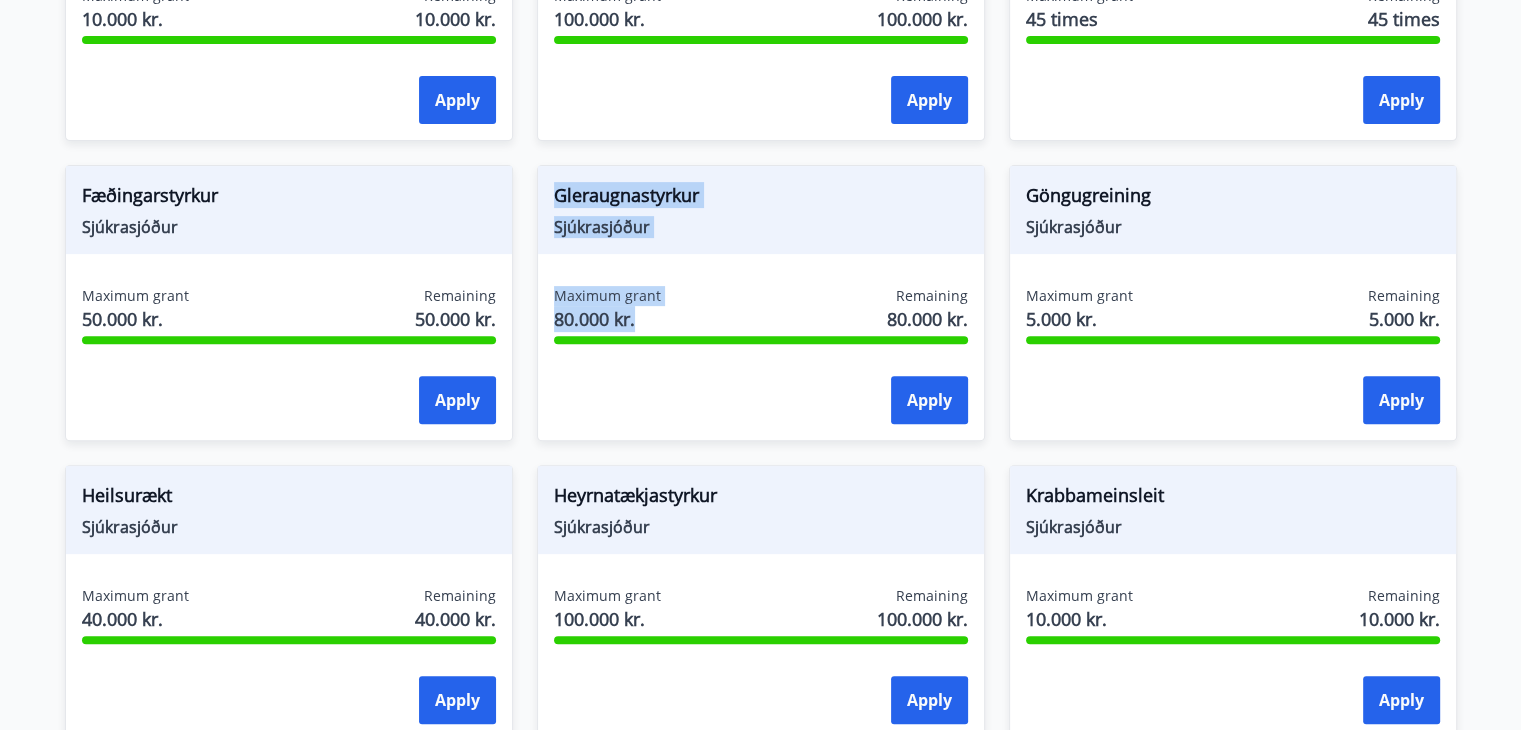 drag, startPoint x: 550, startPoint y: 193, endPoint x: 673, endPoint y: 323, distance: 178.96648 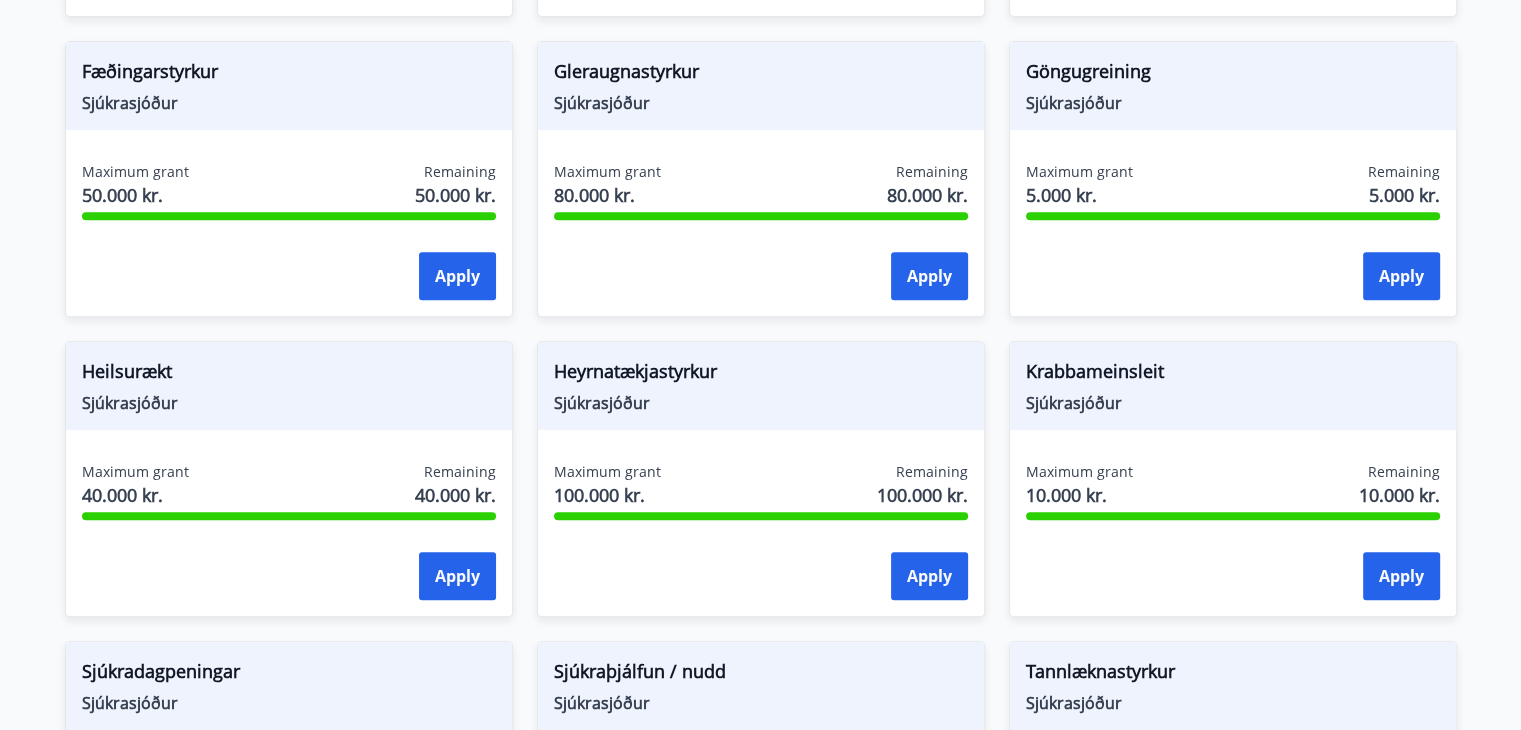 scroll, scrollTop: 647, scrollLeft: 0, axis: vertical 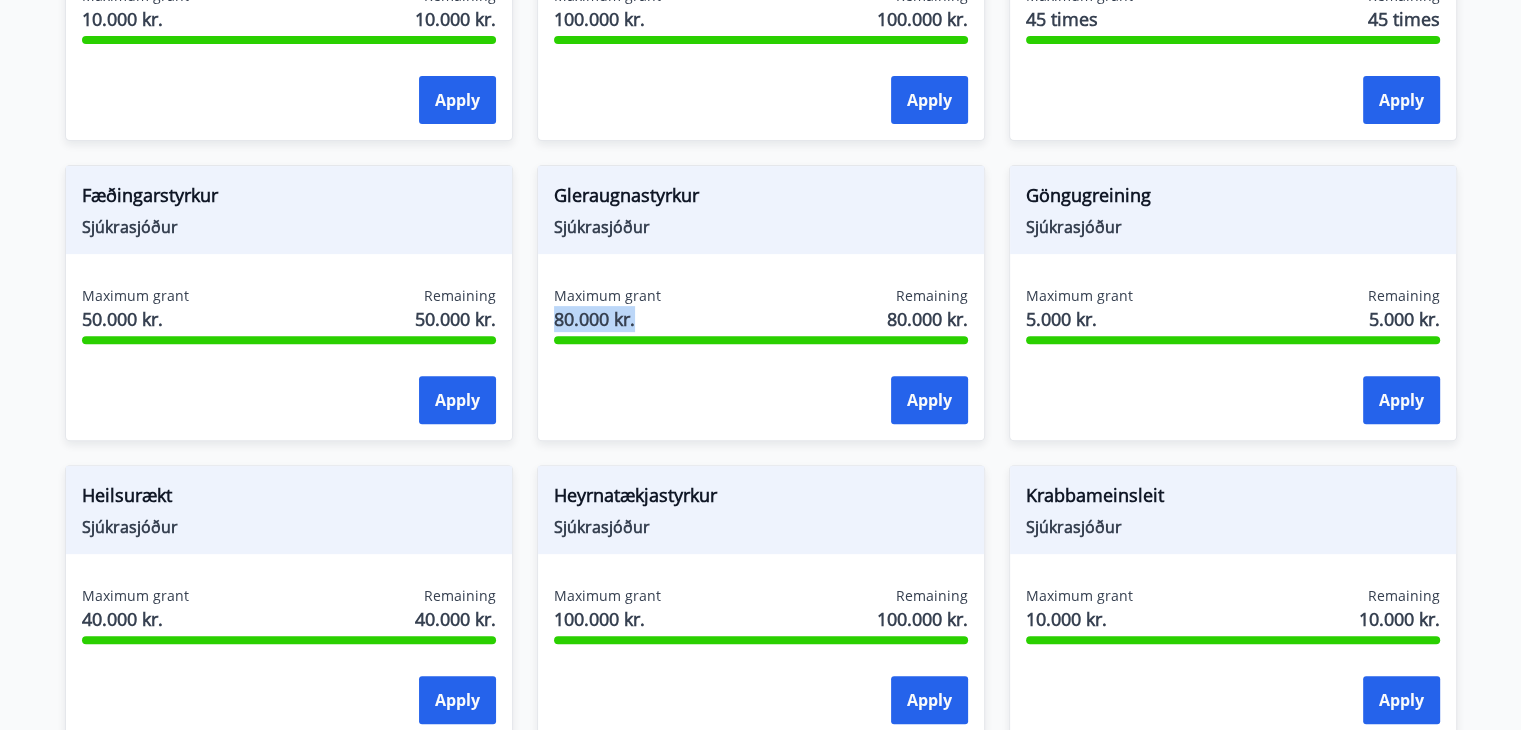 drag, startPoint x: 556, startPoint y: 319, endPoint x: 676, endPoint y: 327, distance: 120.26637 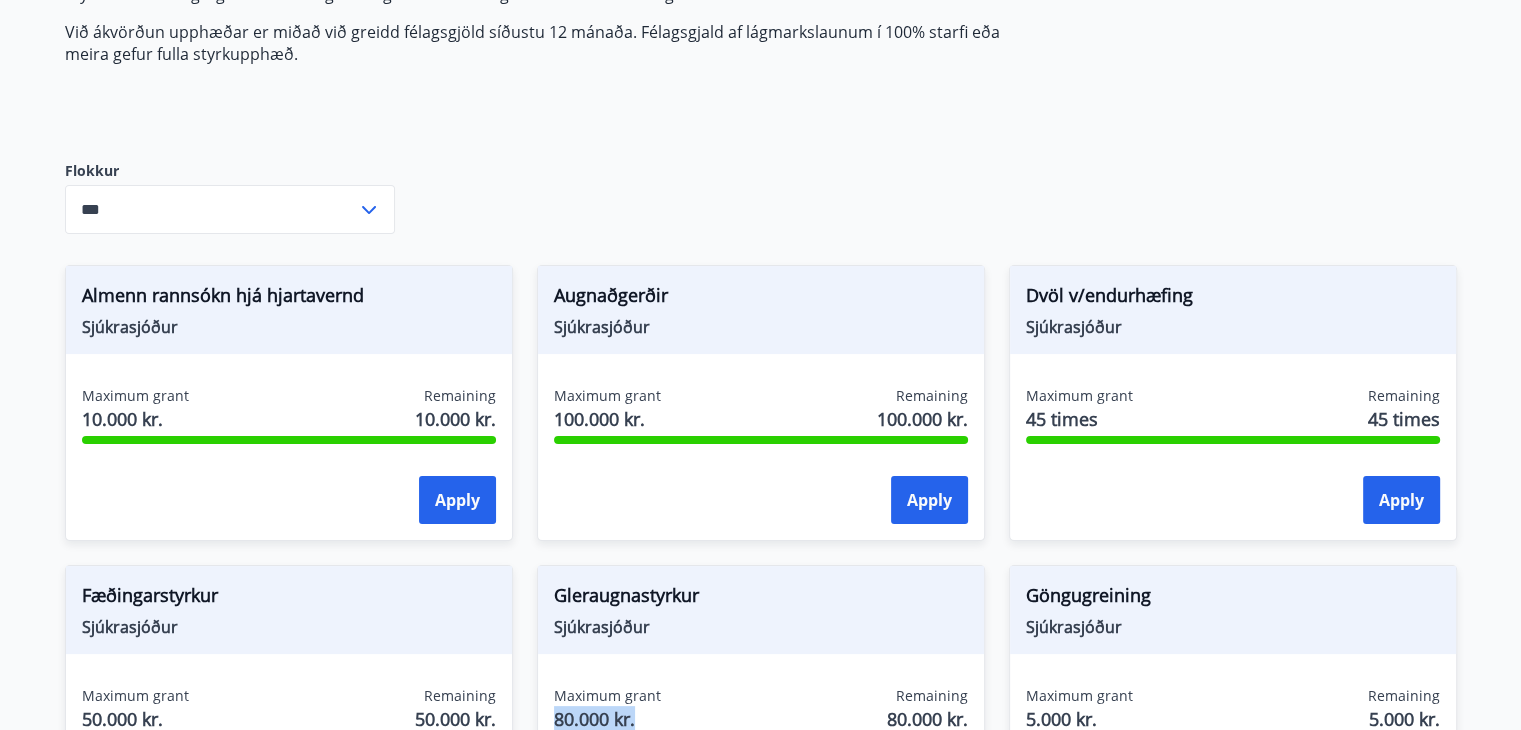 scroll, scrollTop: 0, scrollLeft: 0, axis: both 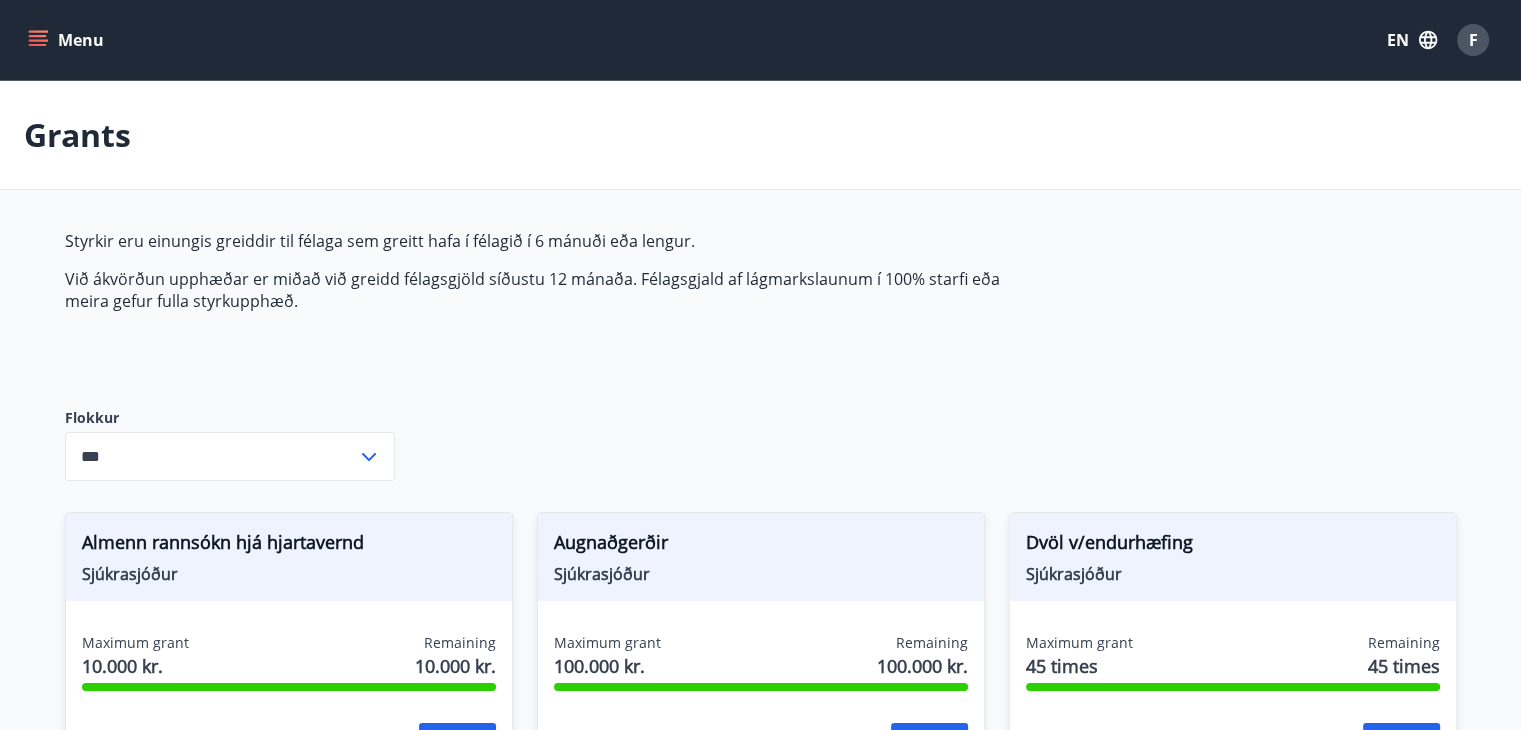 click on "Menu" at bounding box center (68, 40) 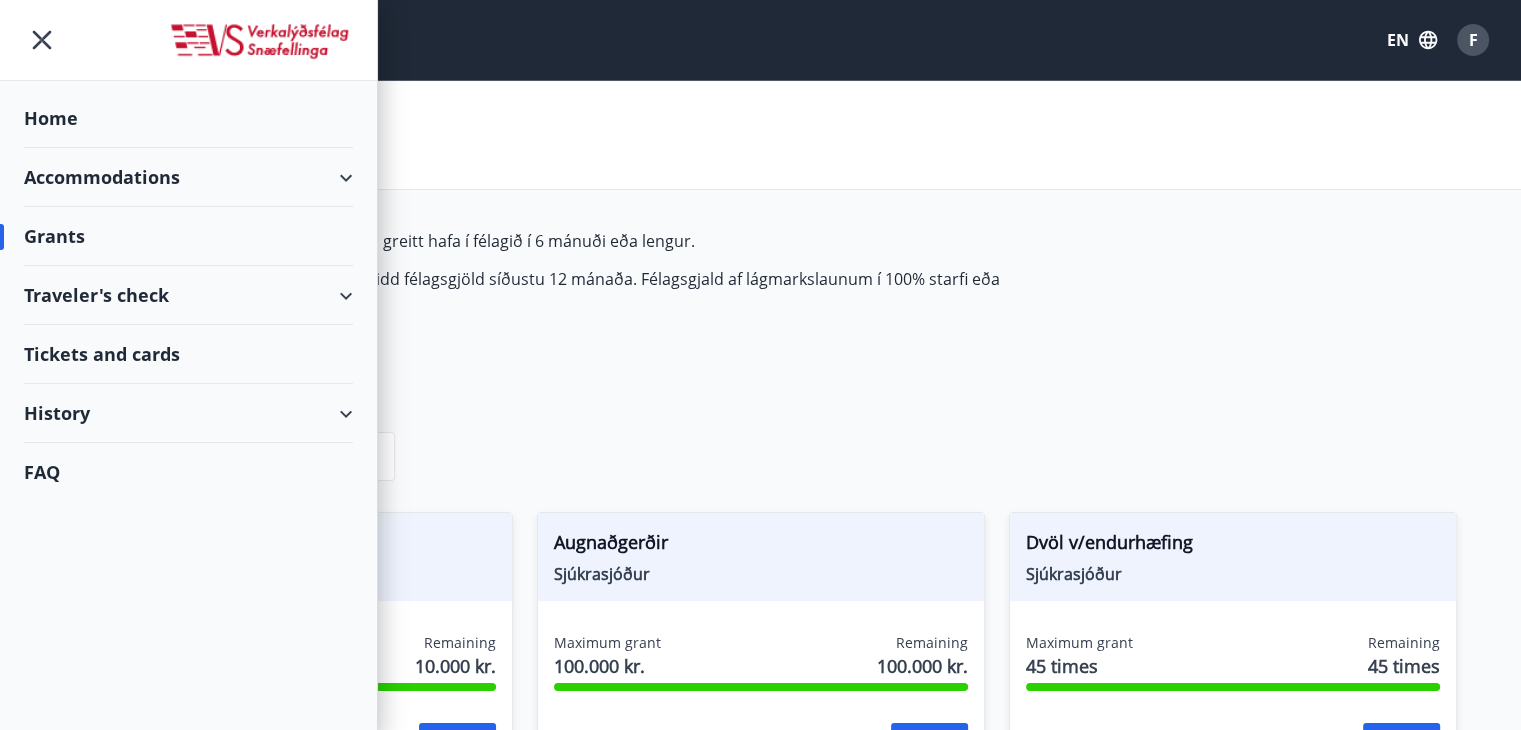 click on "Accommodations" at bounding box center (188, 177) 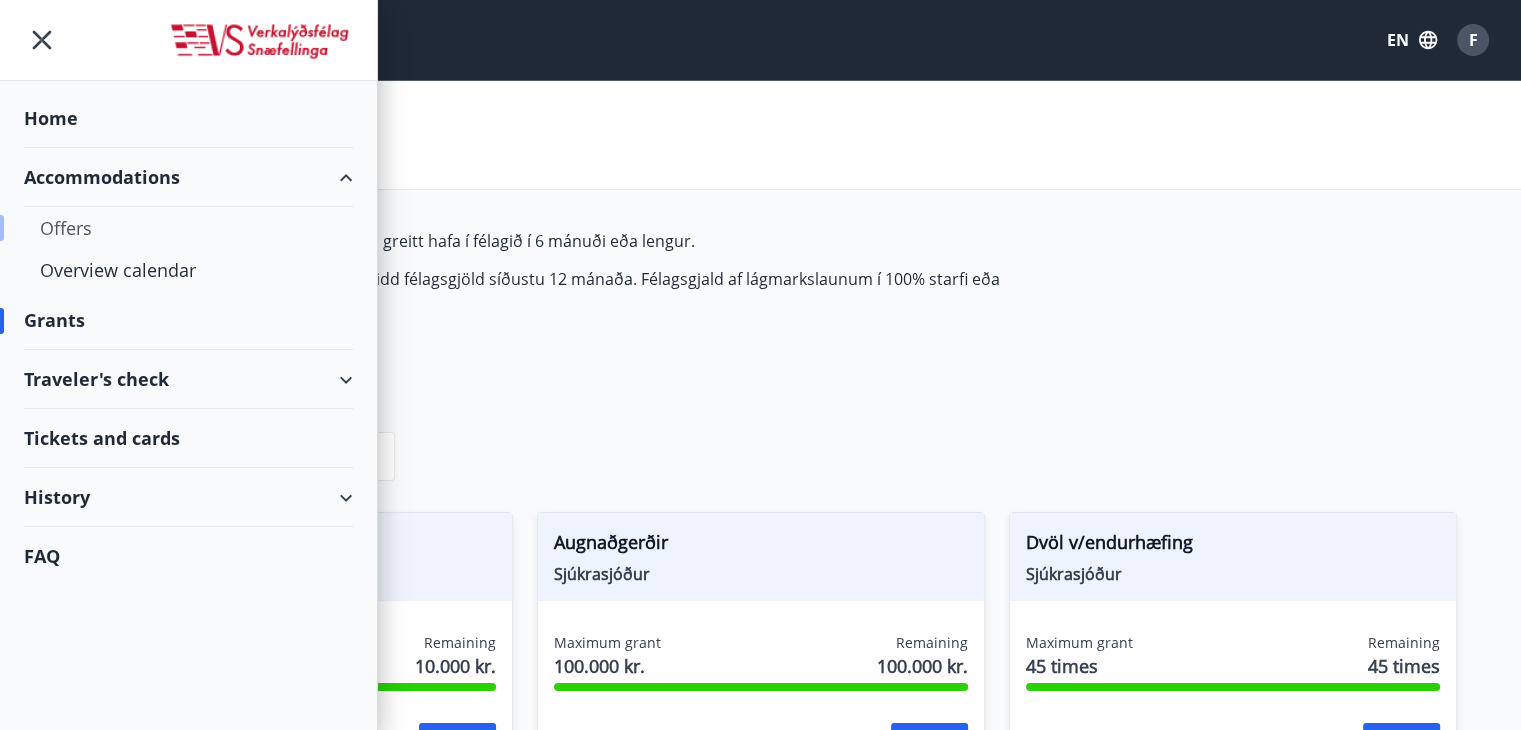 click on "Offers" at bounding box center [188, 228] 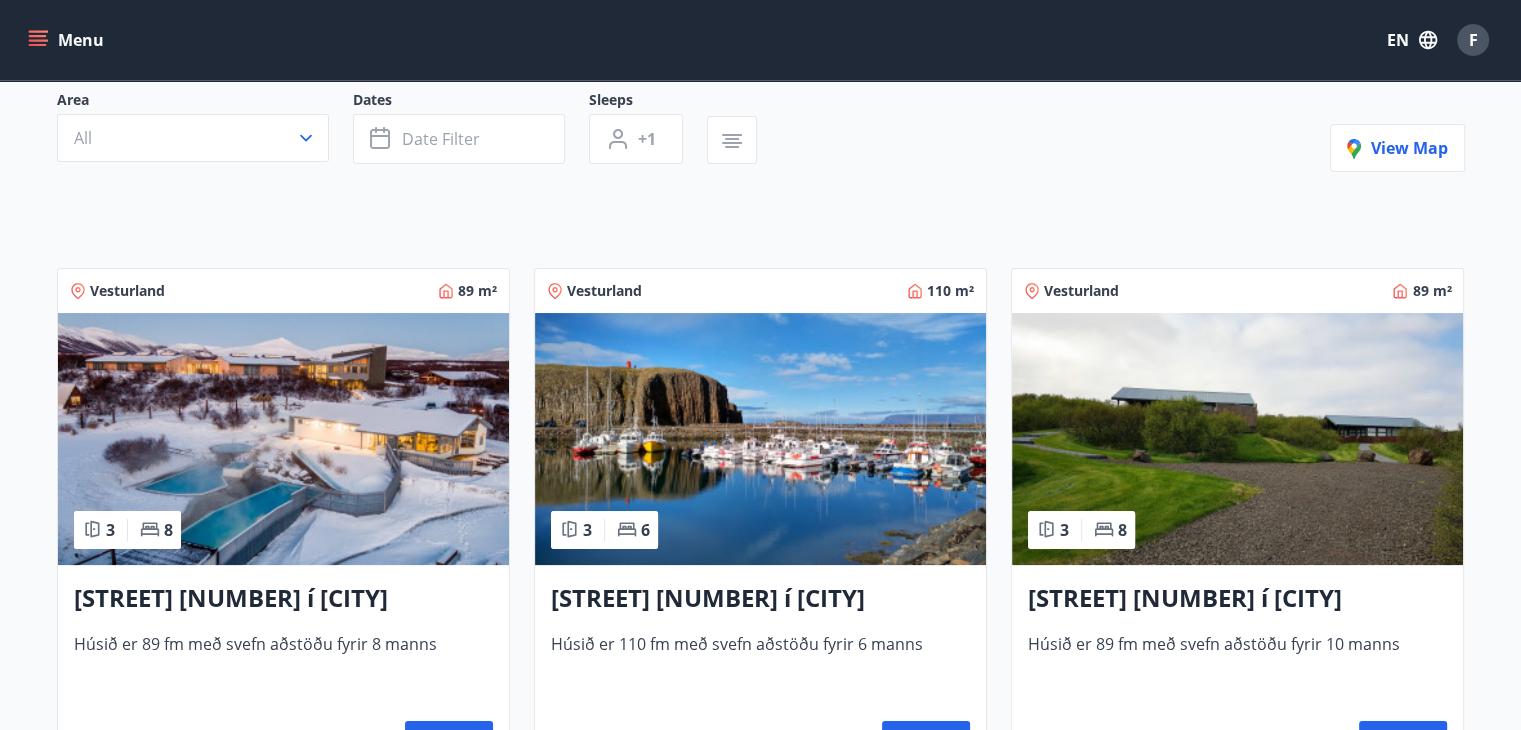 scroll, scrollTop: 300, scrollLeft: 0, axis: vertical 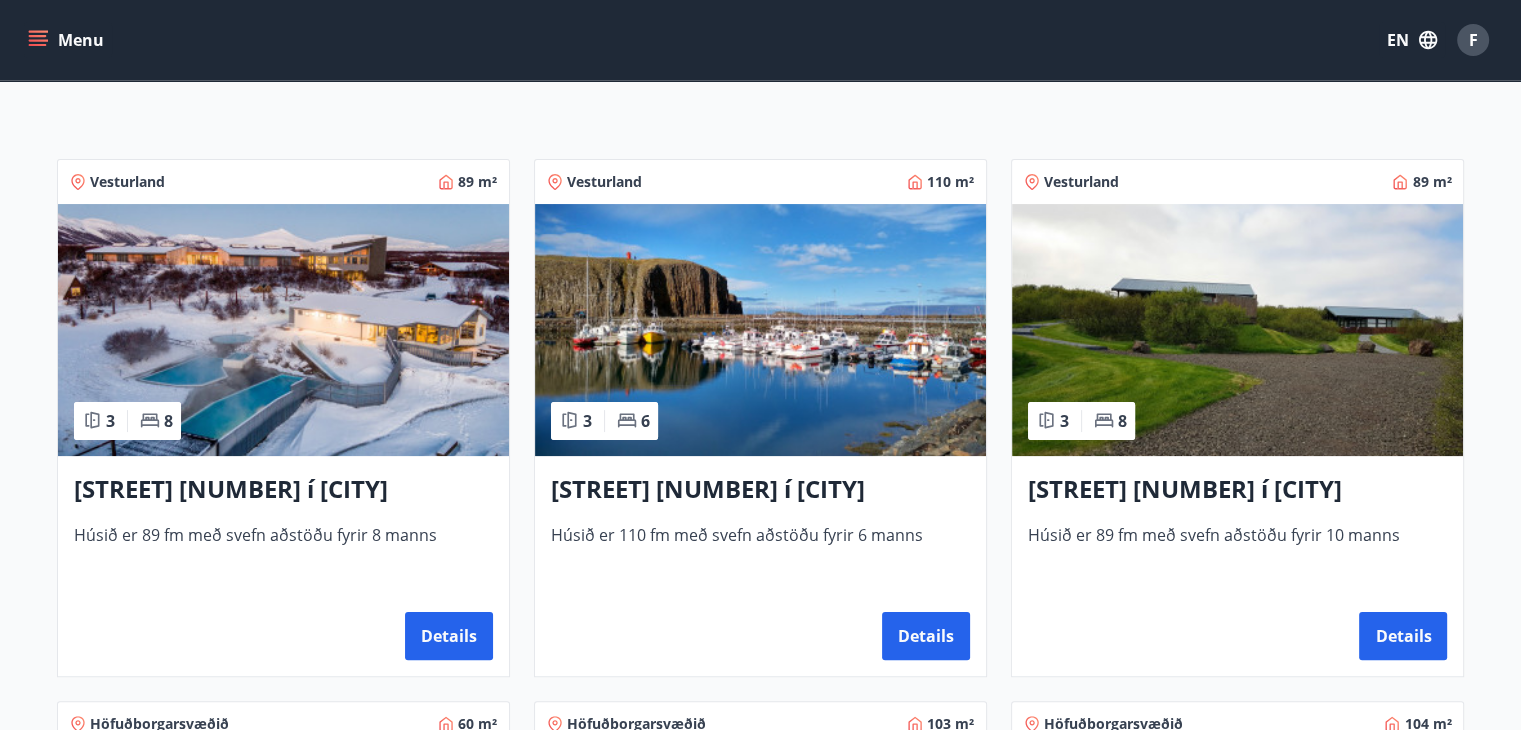 click at bounding box center [283, 330] 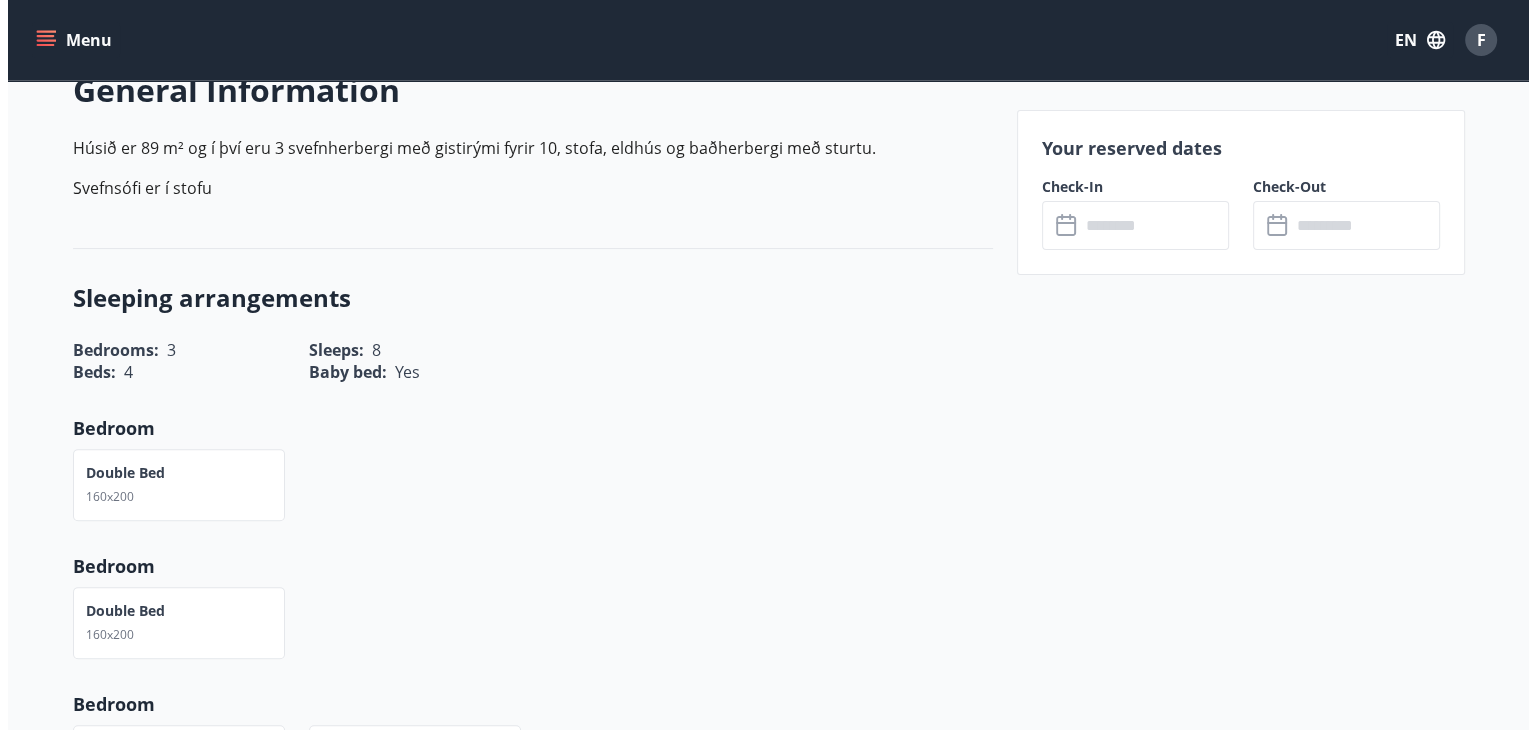 scroll, scrollTop: 200, scrollLeft: 0, axis: vertical 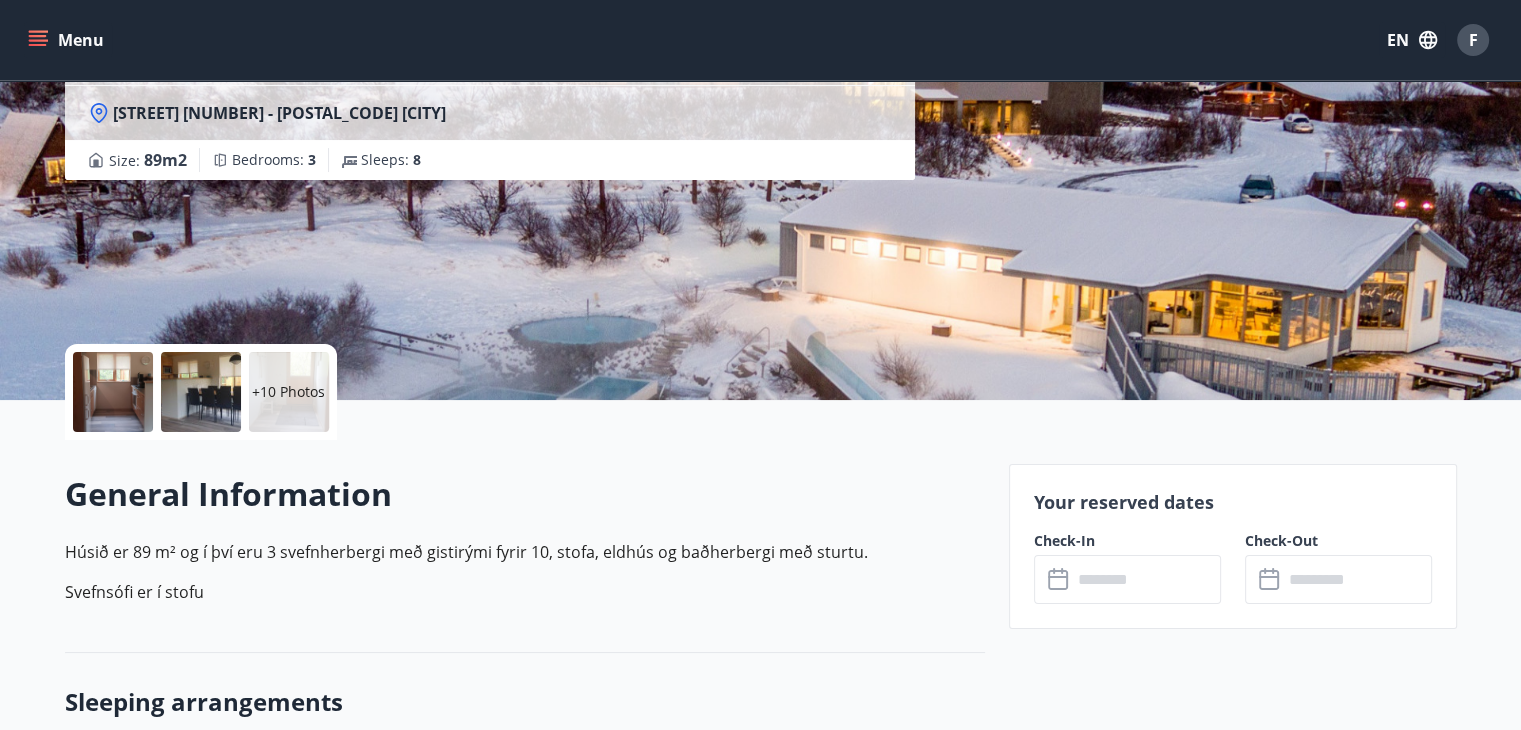 click at bounding box center (113, 392) 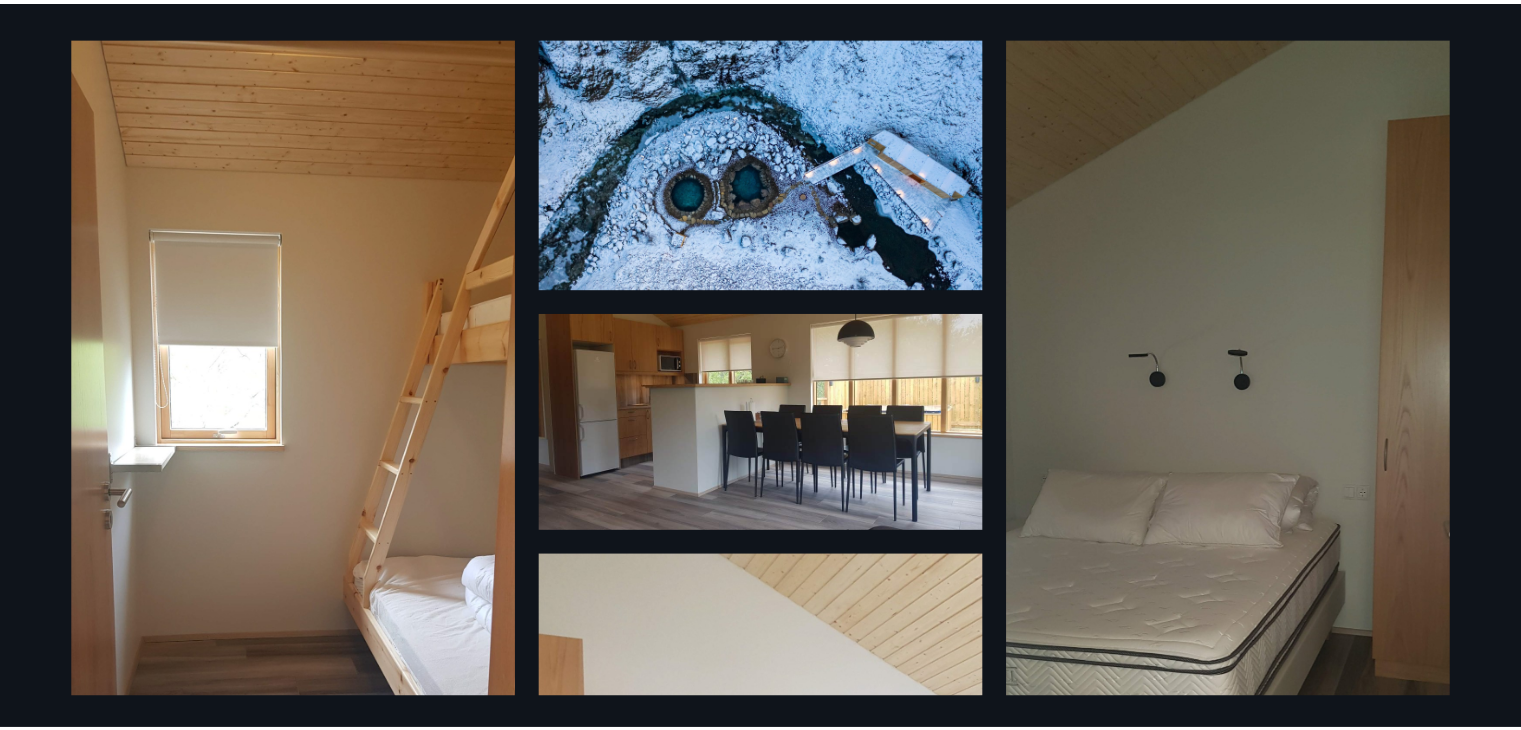 scroll, scrollTop: 0, scrollLeft: 0, axis: both 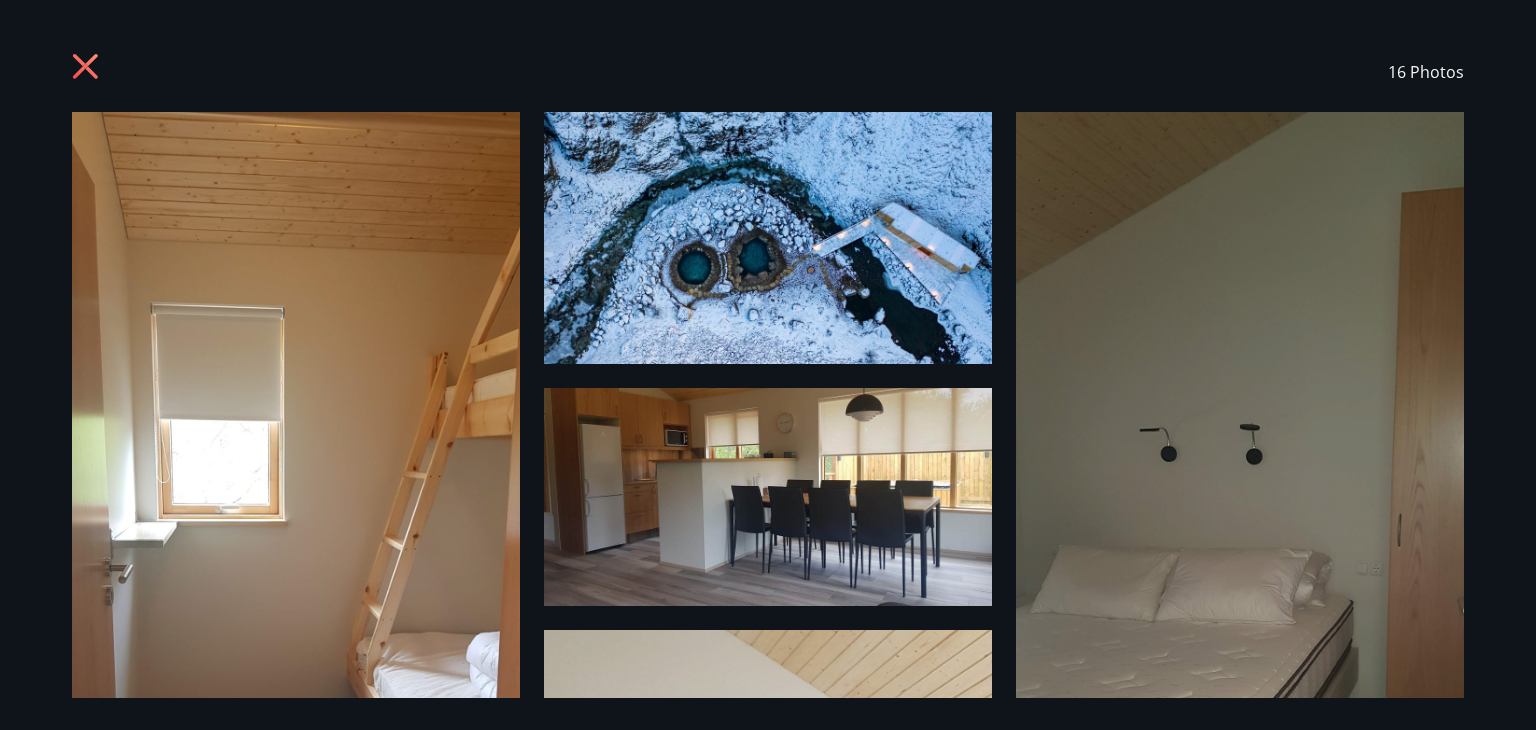 click 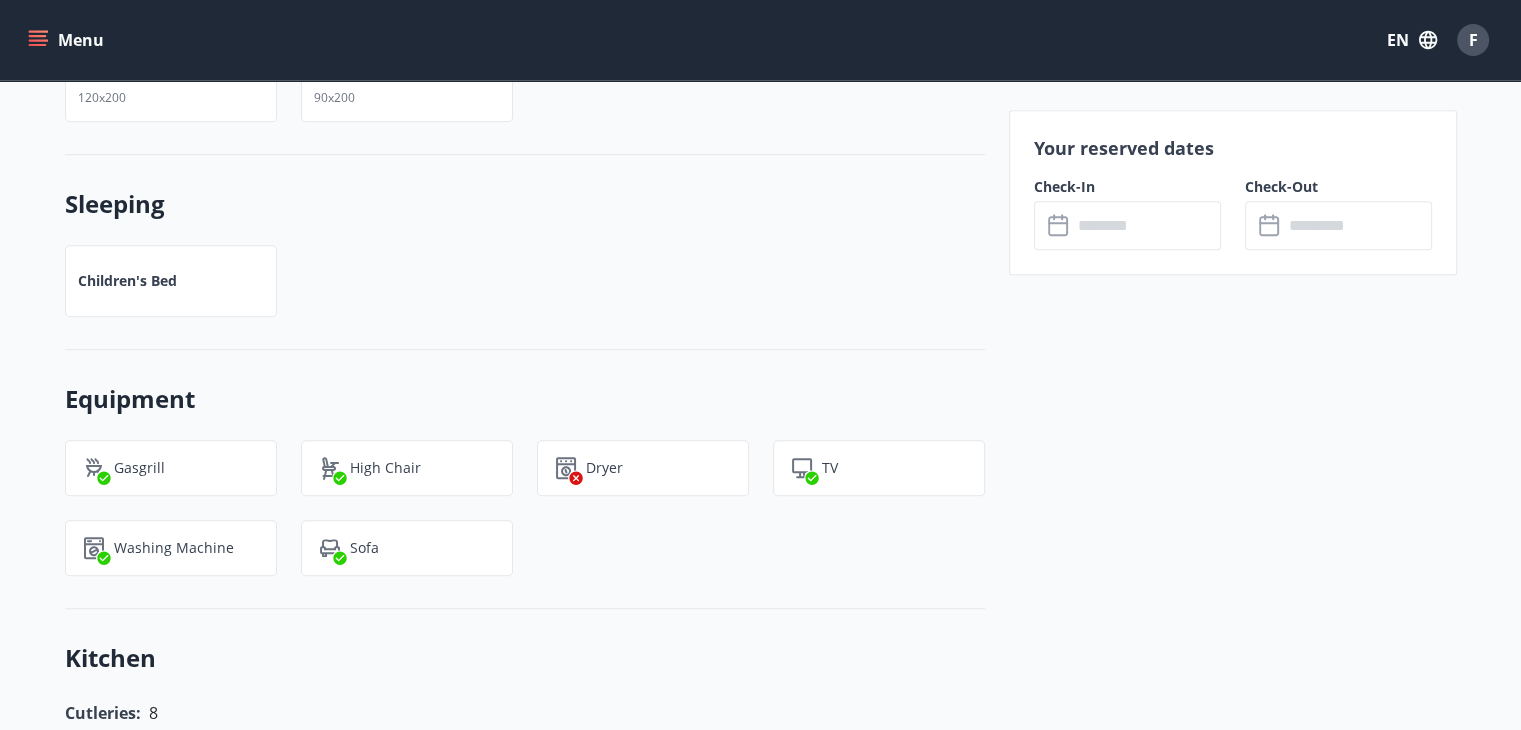 scroll, scrollTop: 1500, scrollLeft: 0, axis: vertical 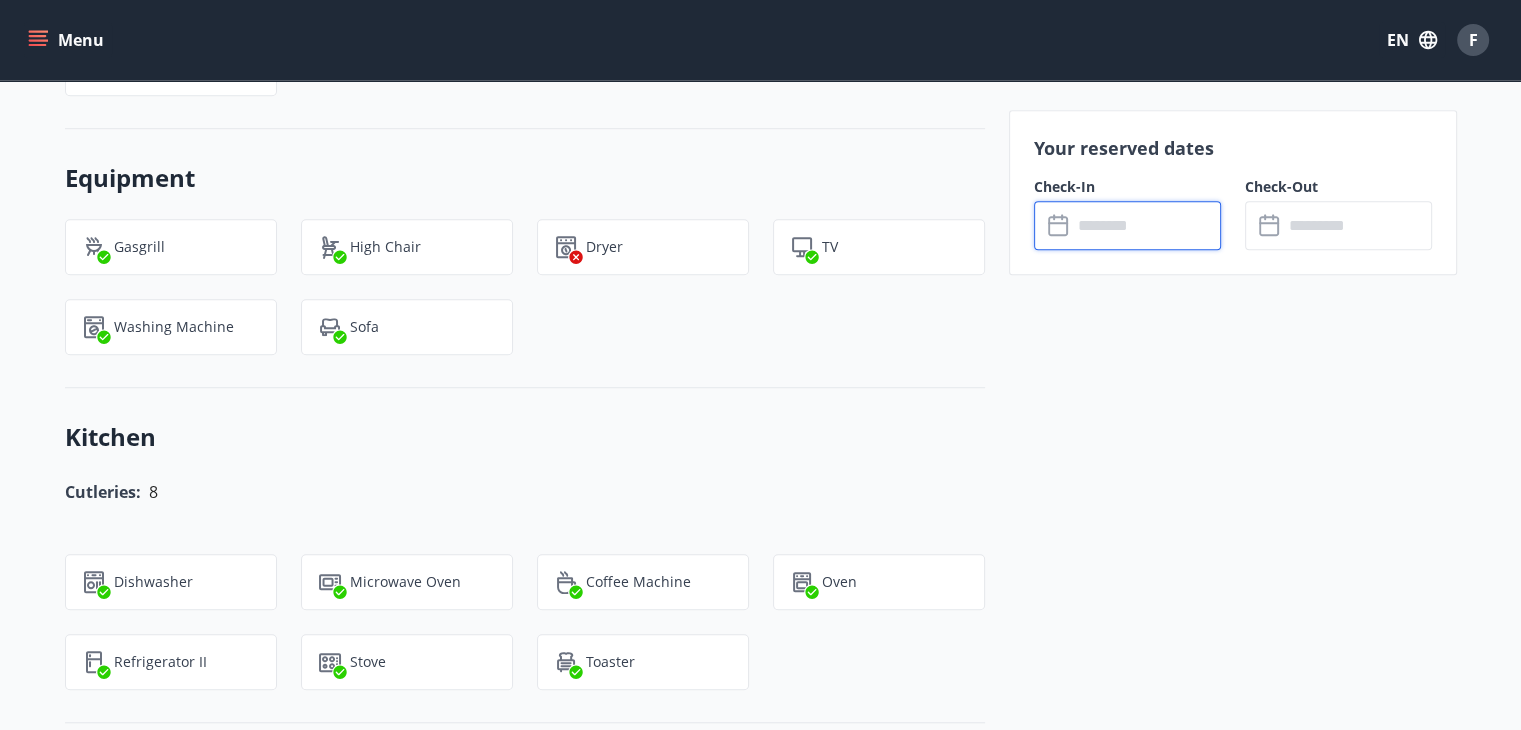 click at bounding box center (1146, 225) 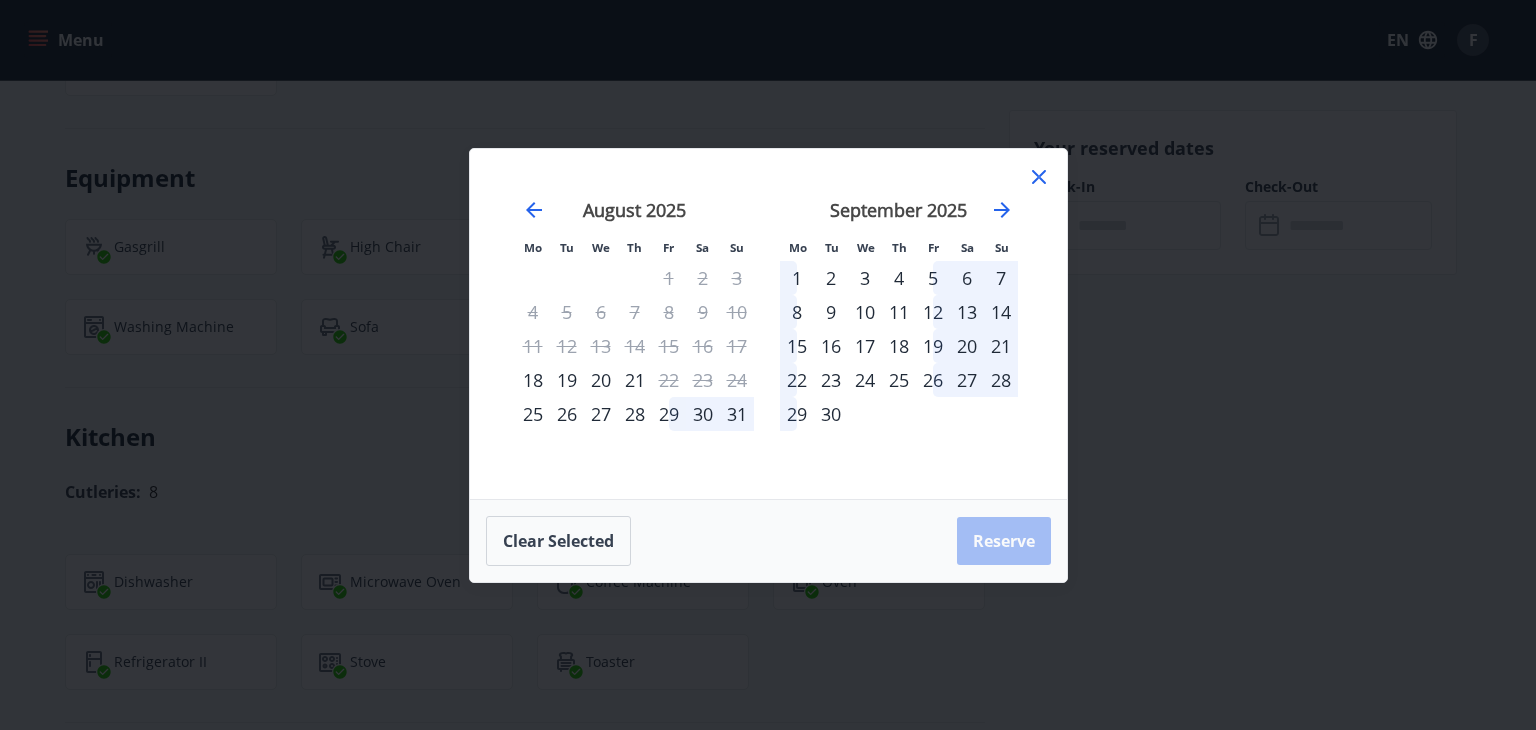 click on "19" at bounding box center (567, 380) 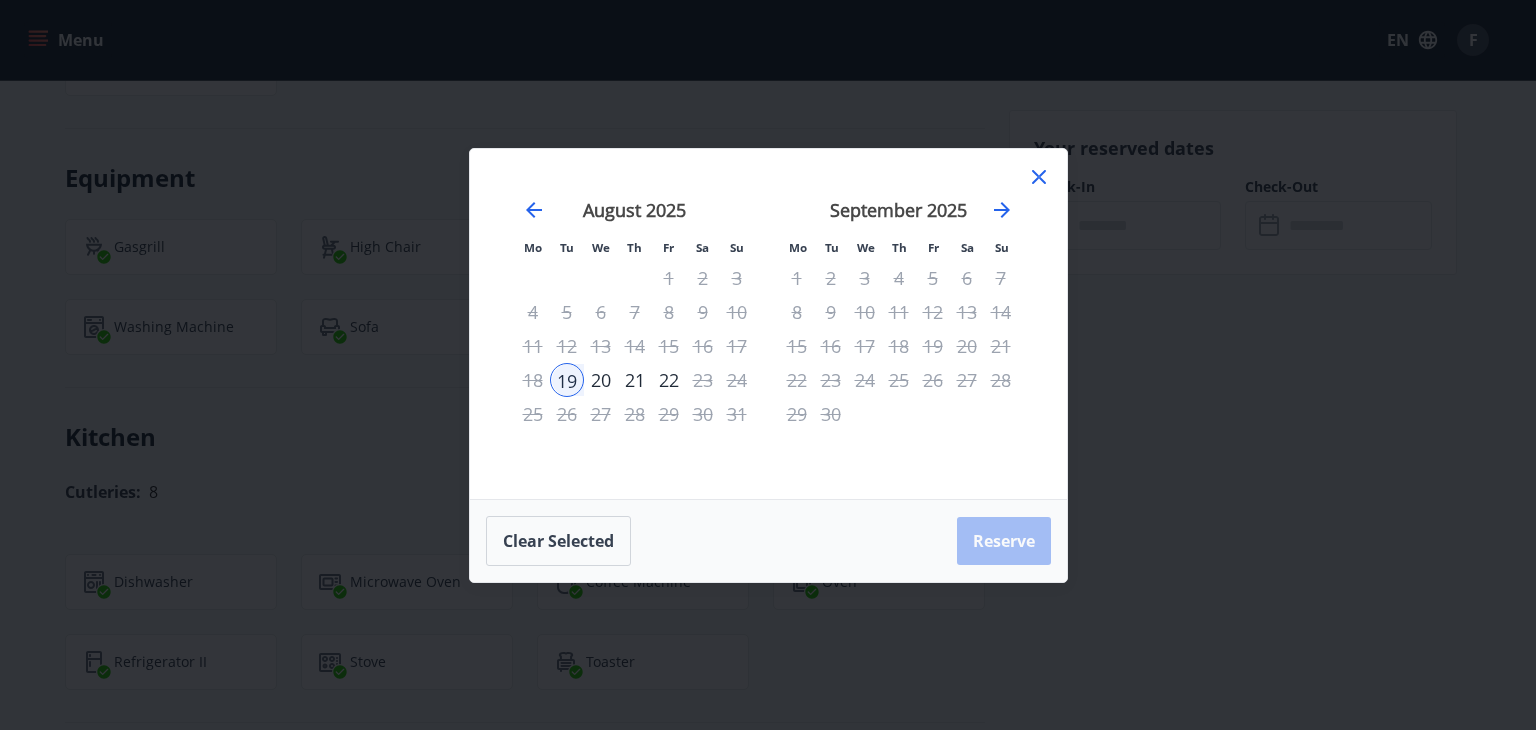 click on "20" at bounding box center [601, 380] 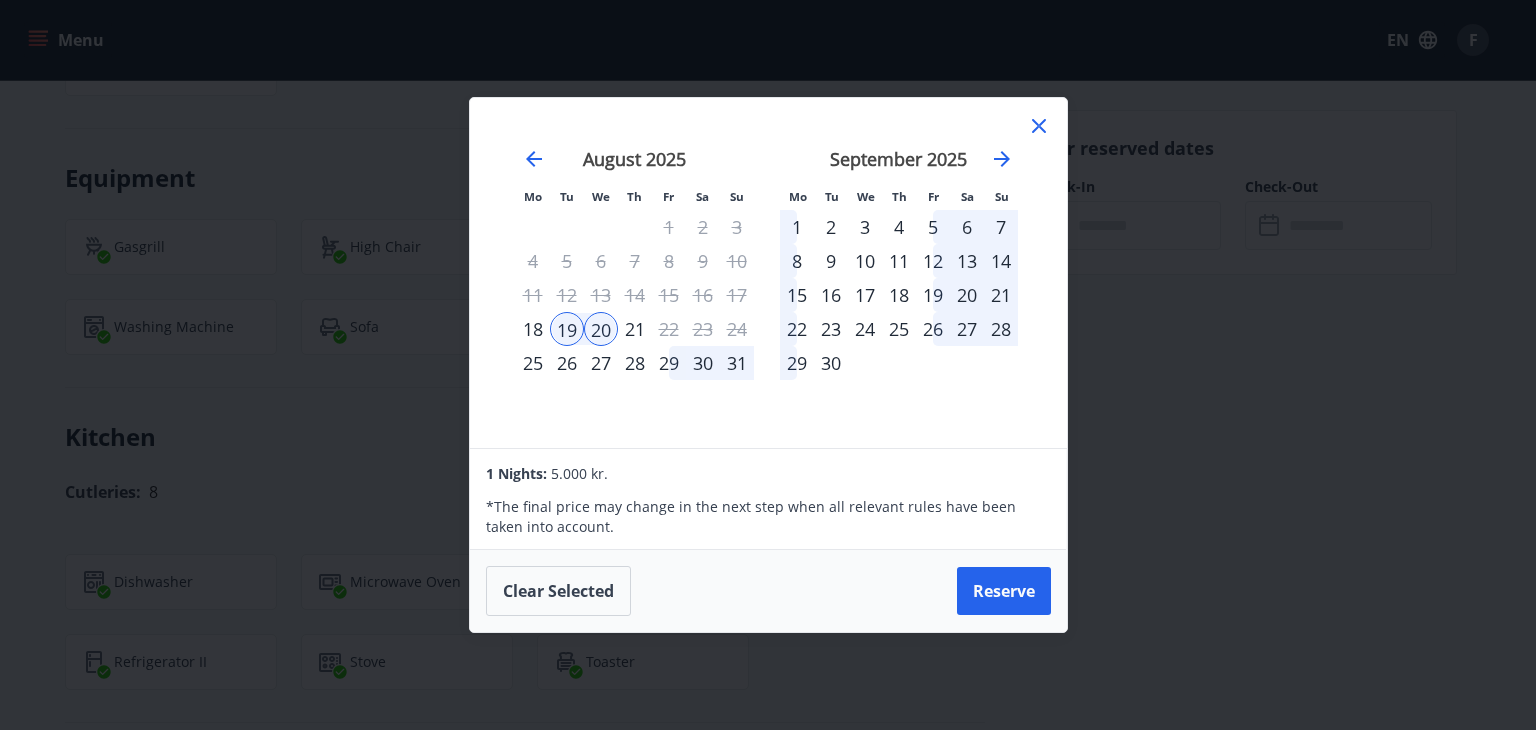 click 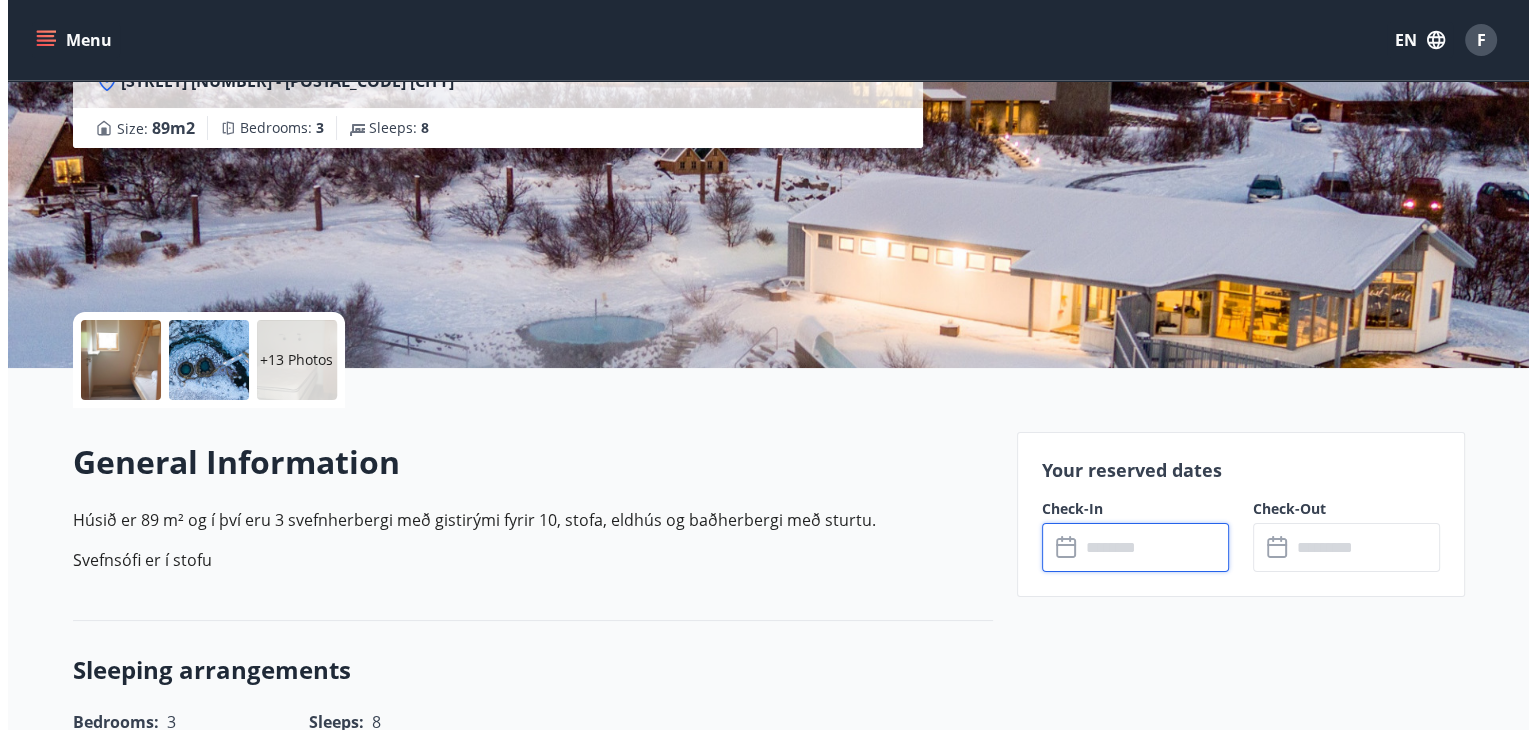 scroll, scrollTop: 200, scrollLeft: 0, axis: vertical 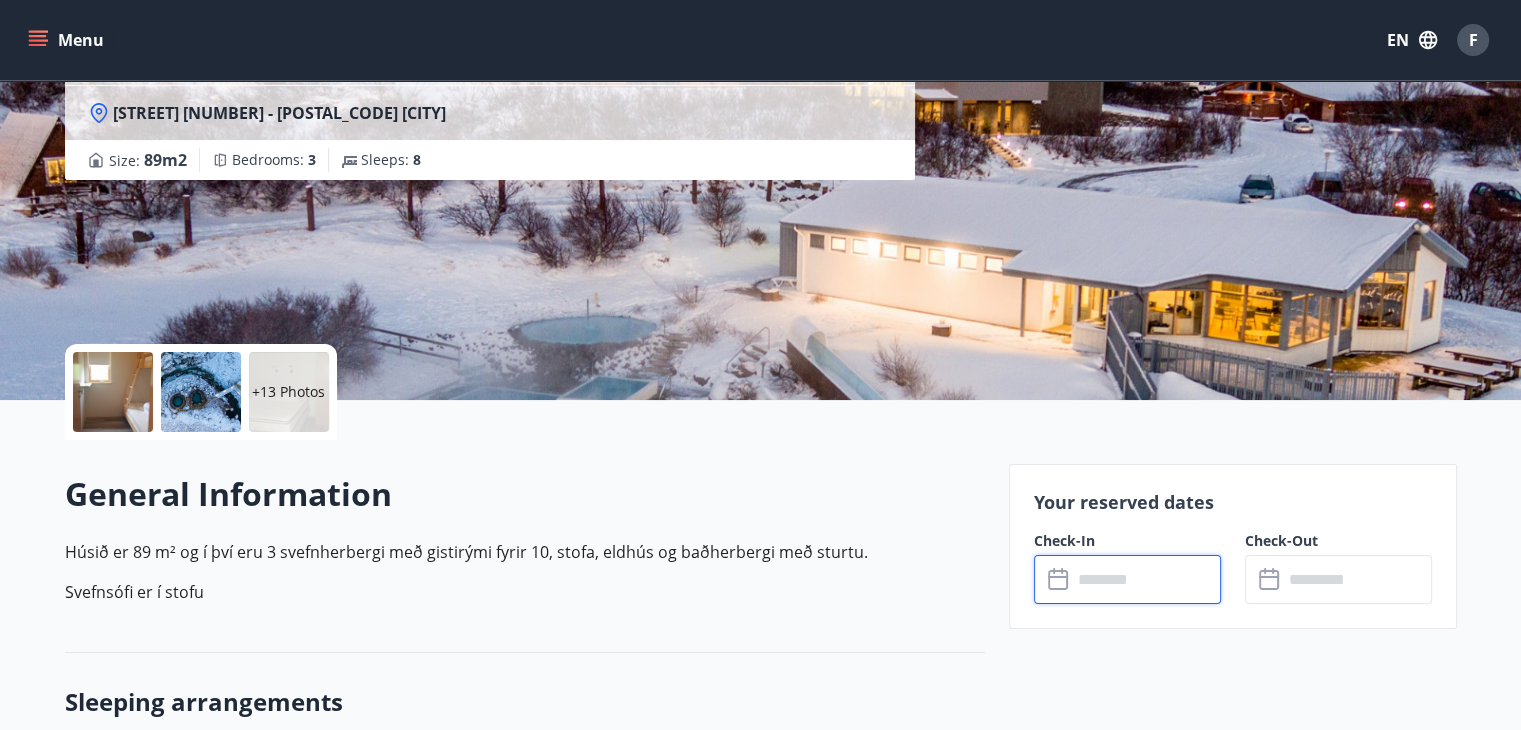 click at bounding box center [113, 392] 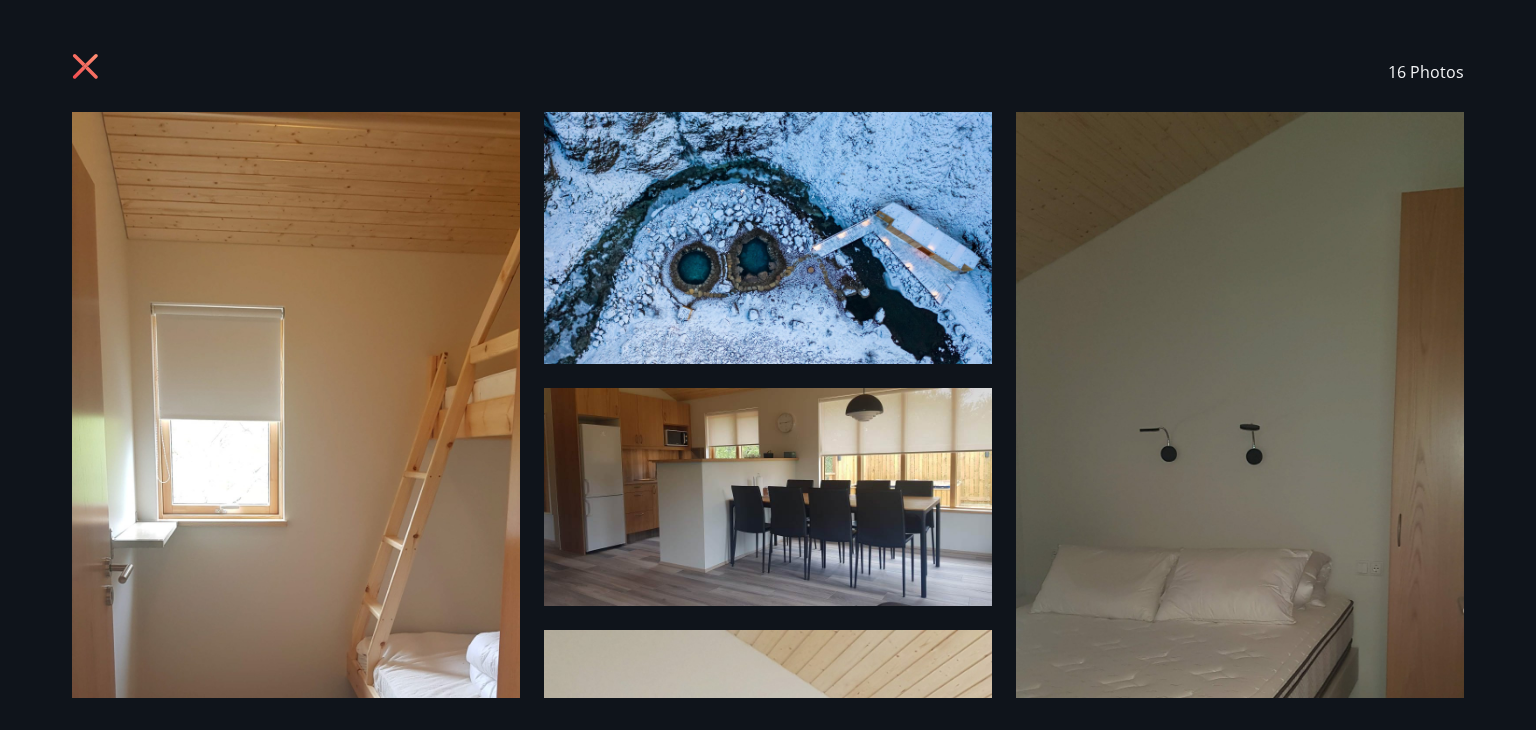 scroll, scrollTop: 100, scrollLeft: 0, axis: vertical 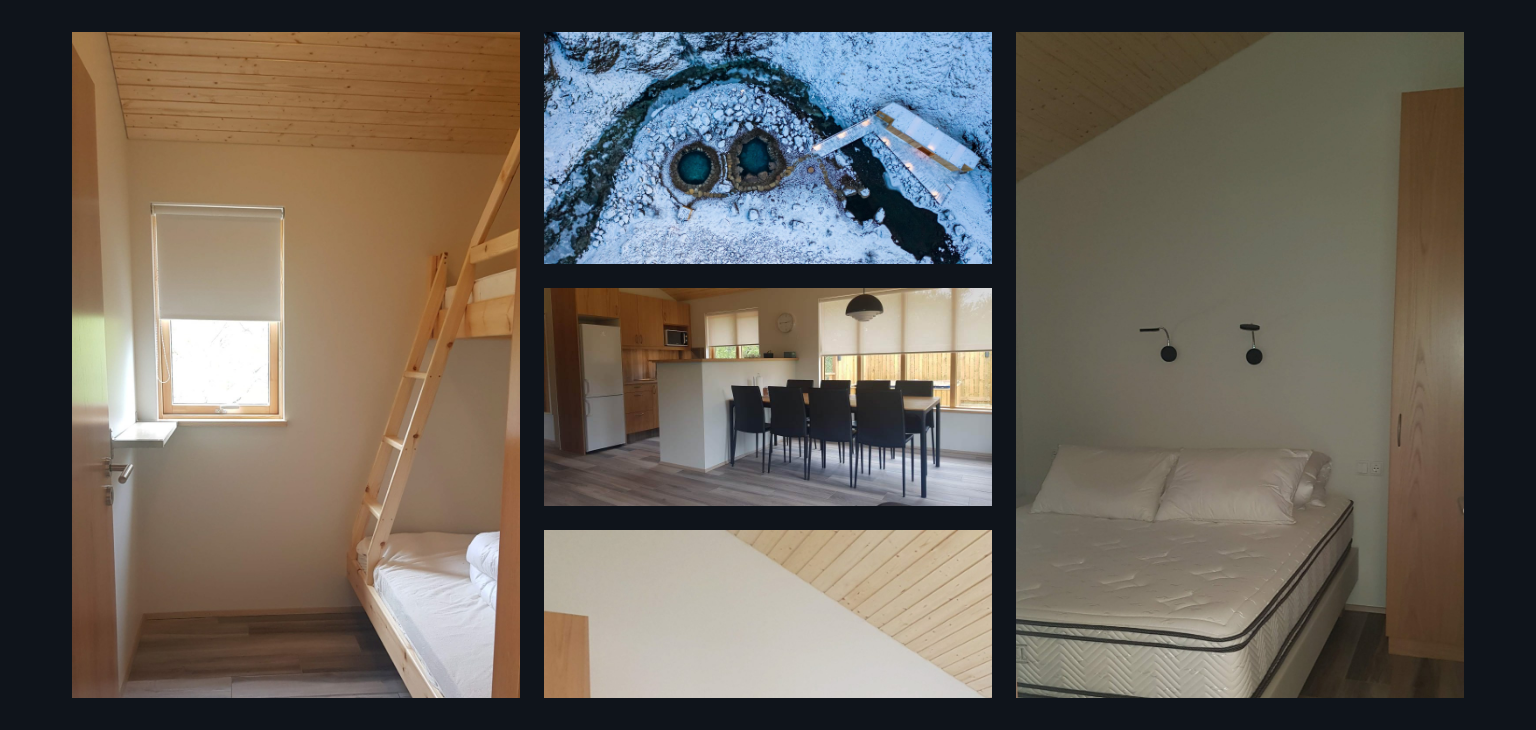 click at bounding box center [768, 397] 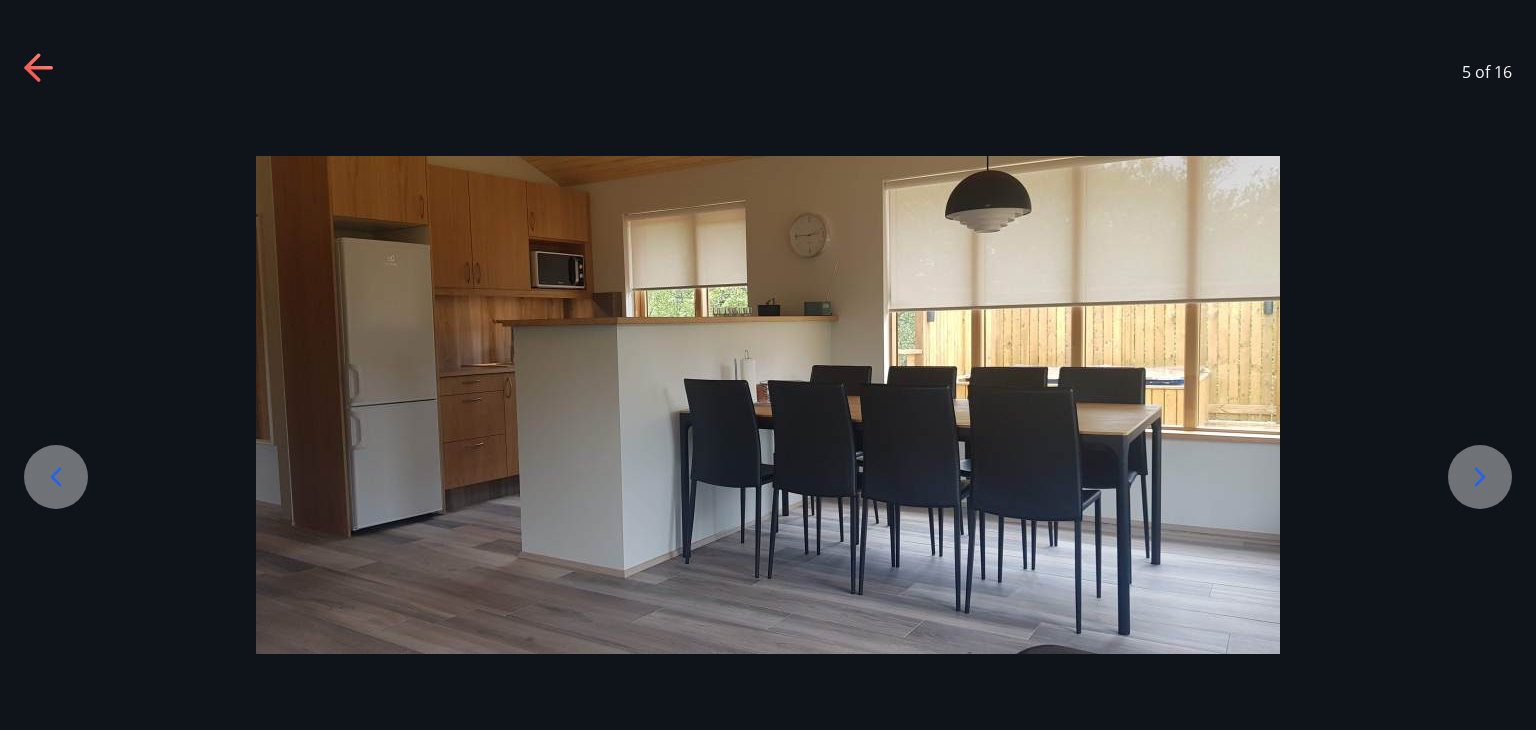 click on "5   of   16" at bounding box center (768, 72) 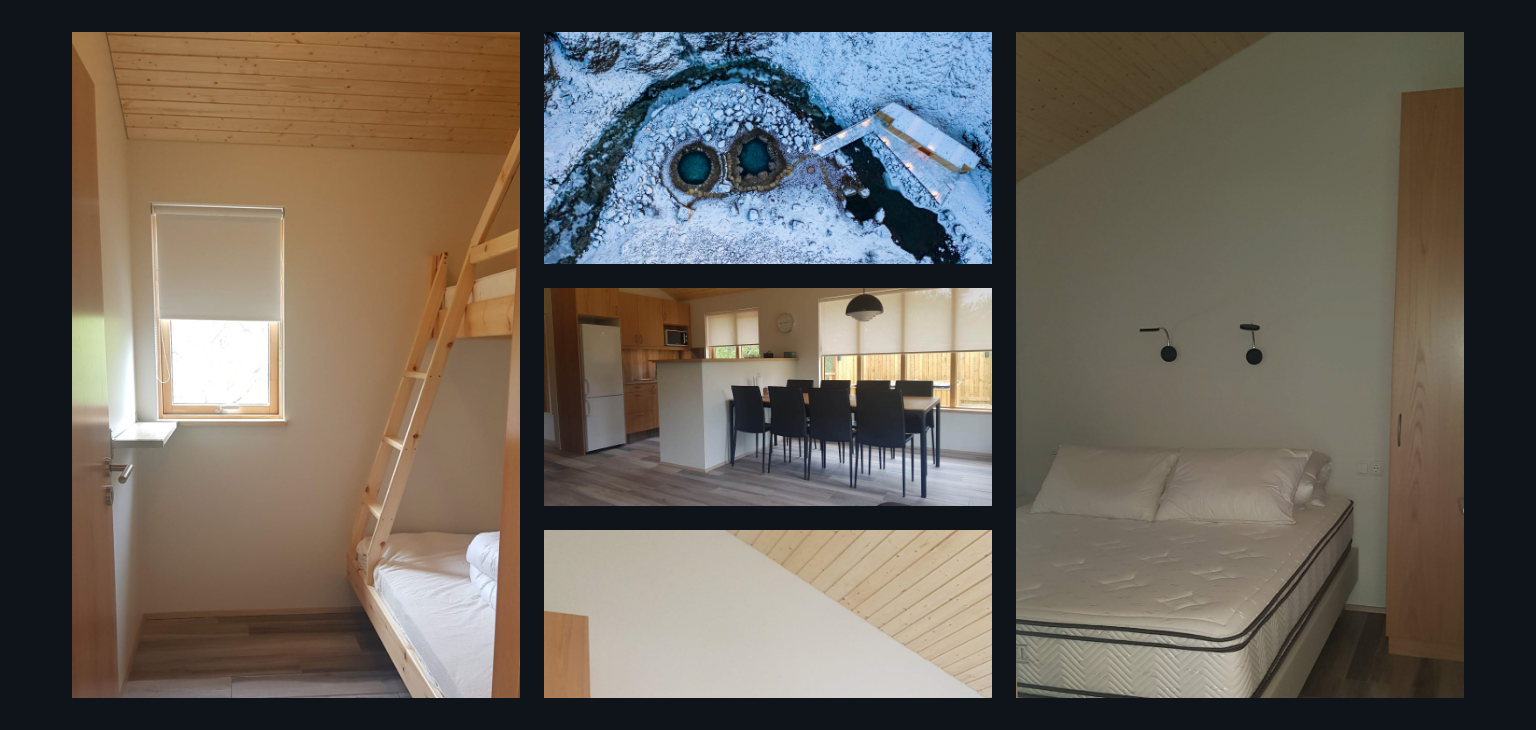 scroll, scrollTop: 0, scrollLeft: 0, axis: both 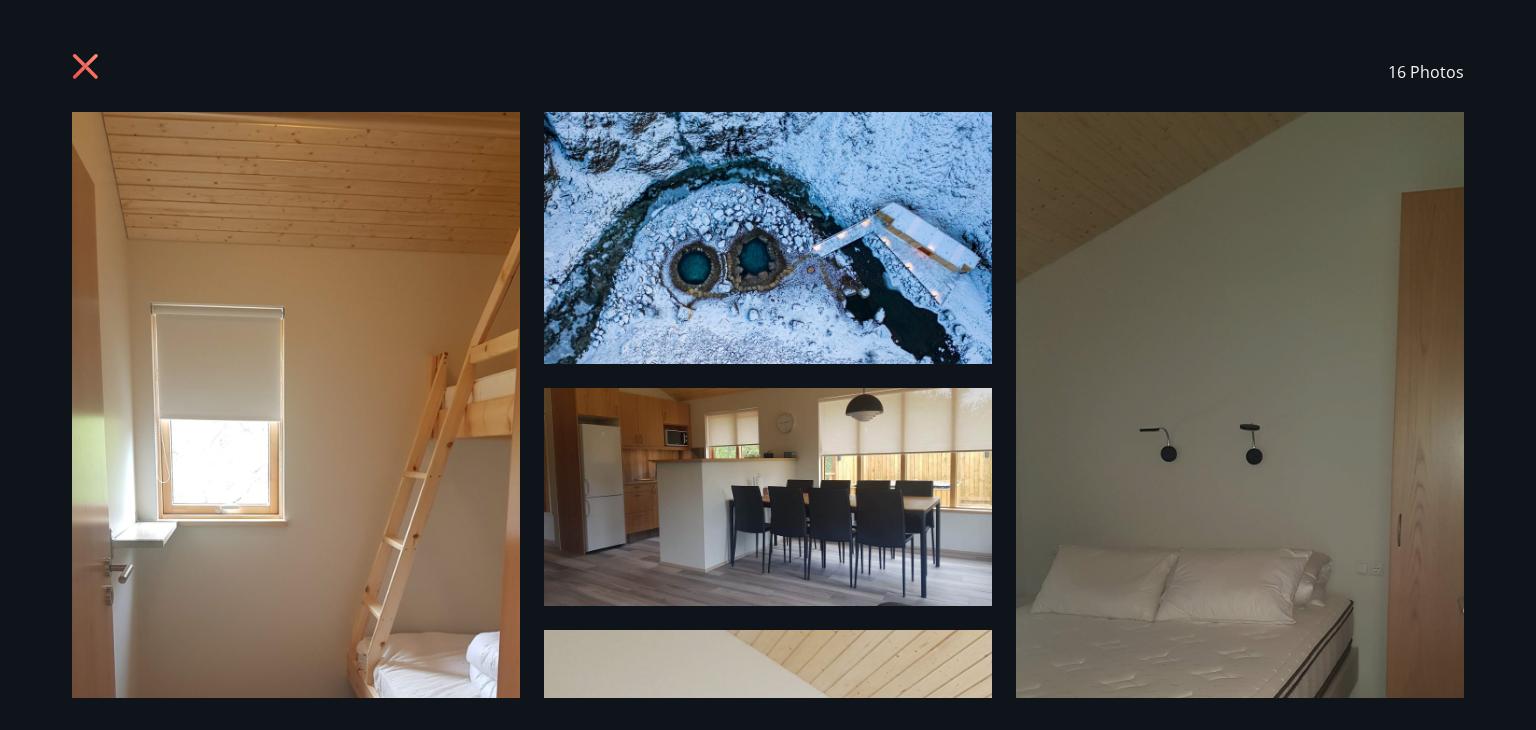click at bounding box center [296, 573] 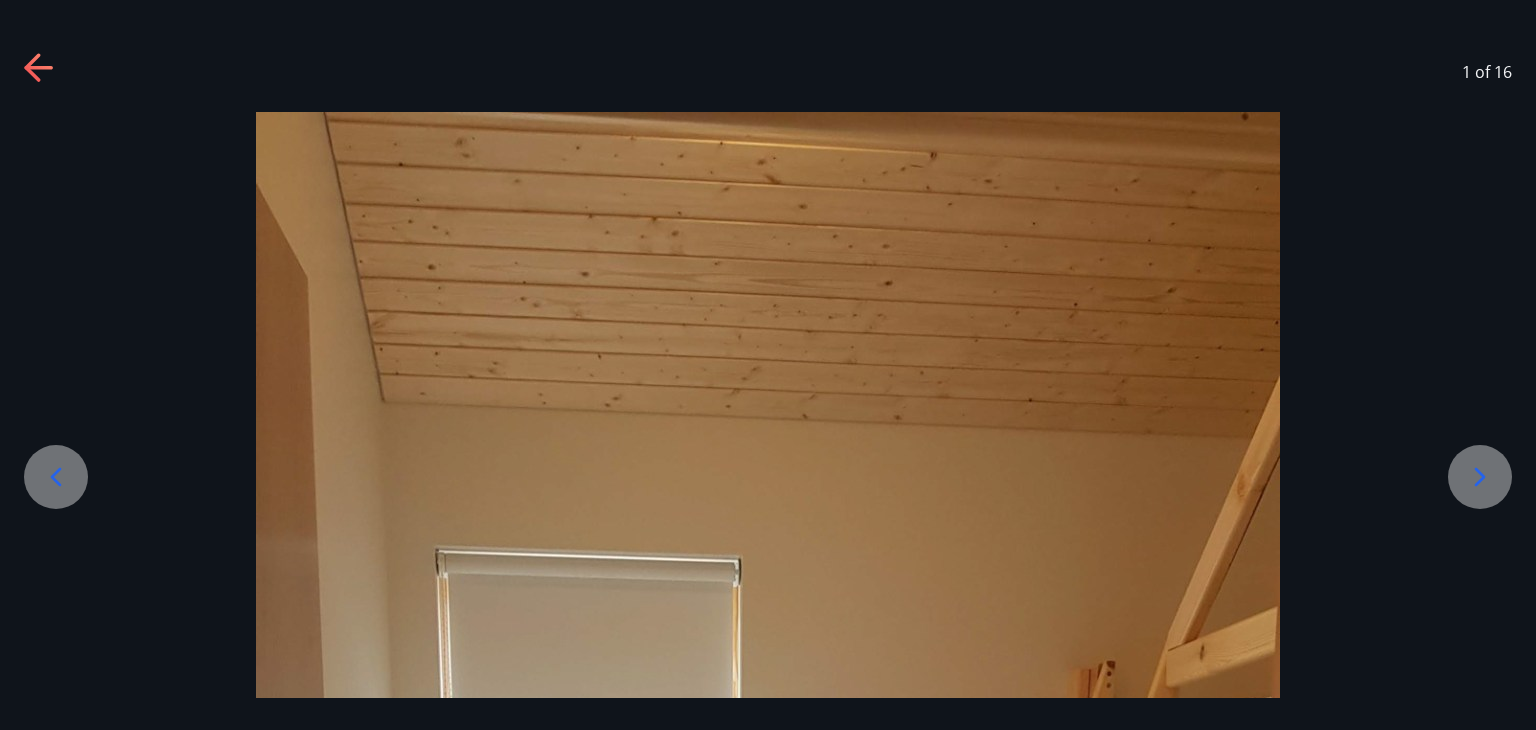 click 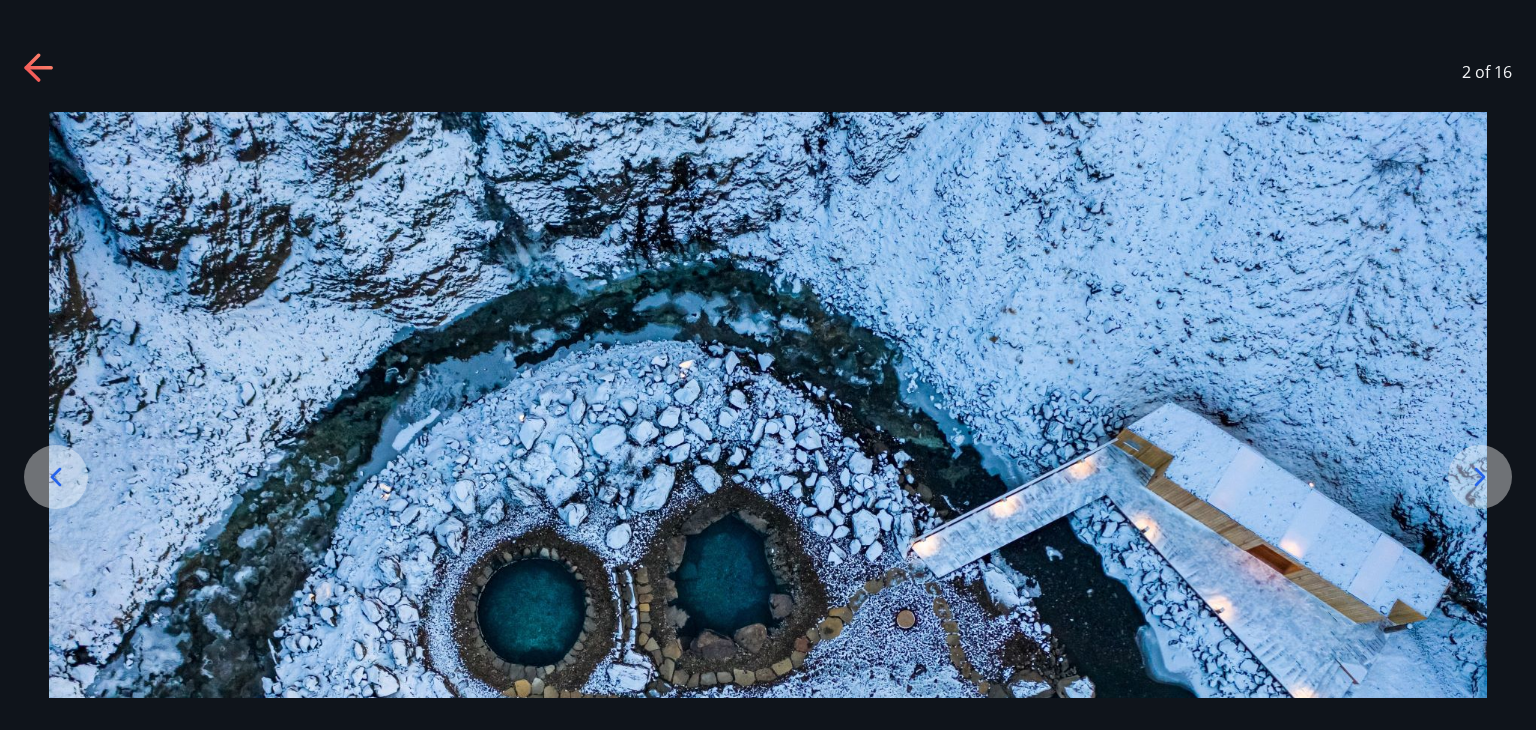 click at bounding box center [56, 477] 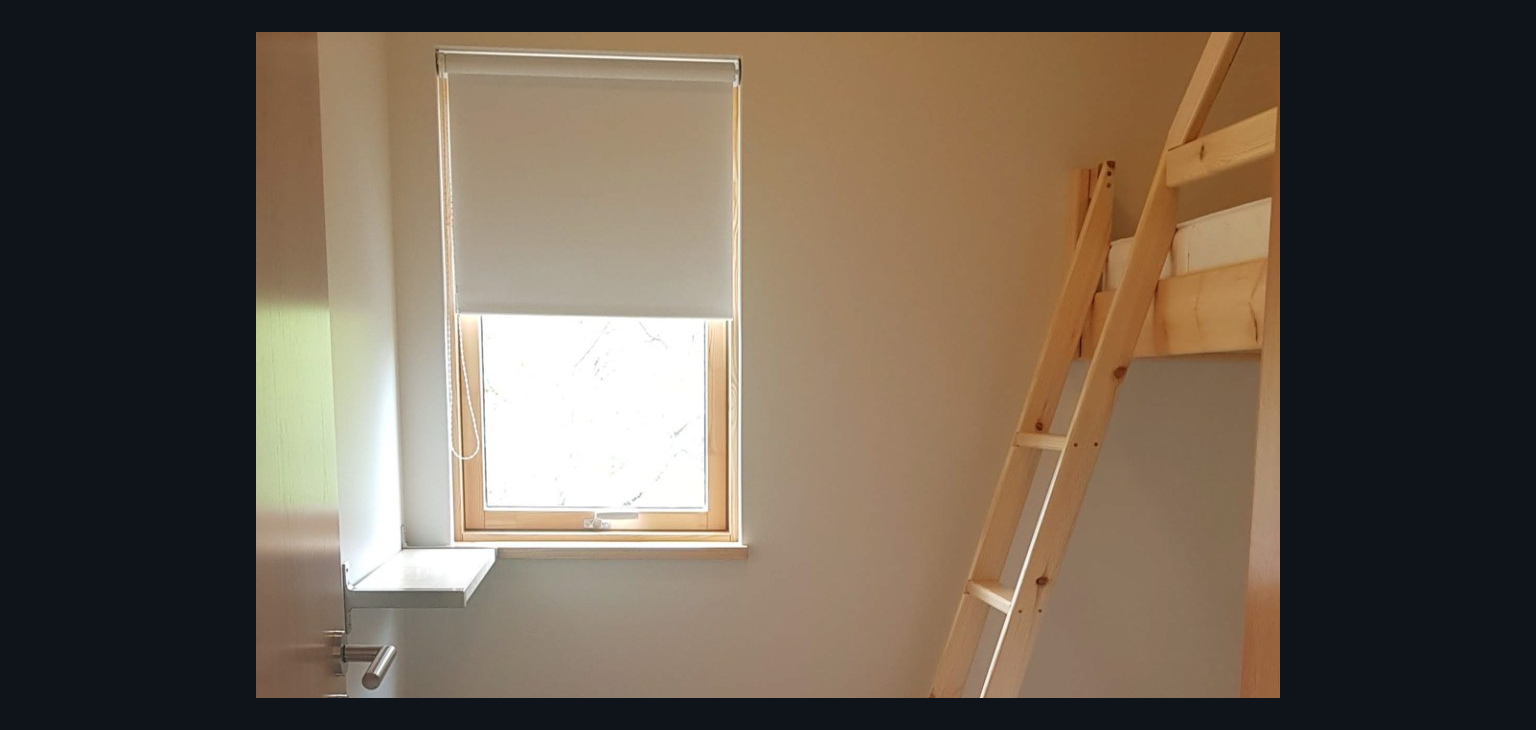 scroll, scrollTop: 0, scrollLeft: 0, axis: both 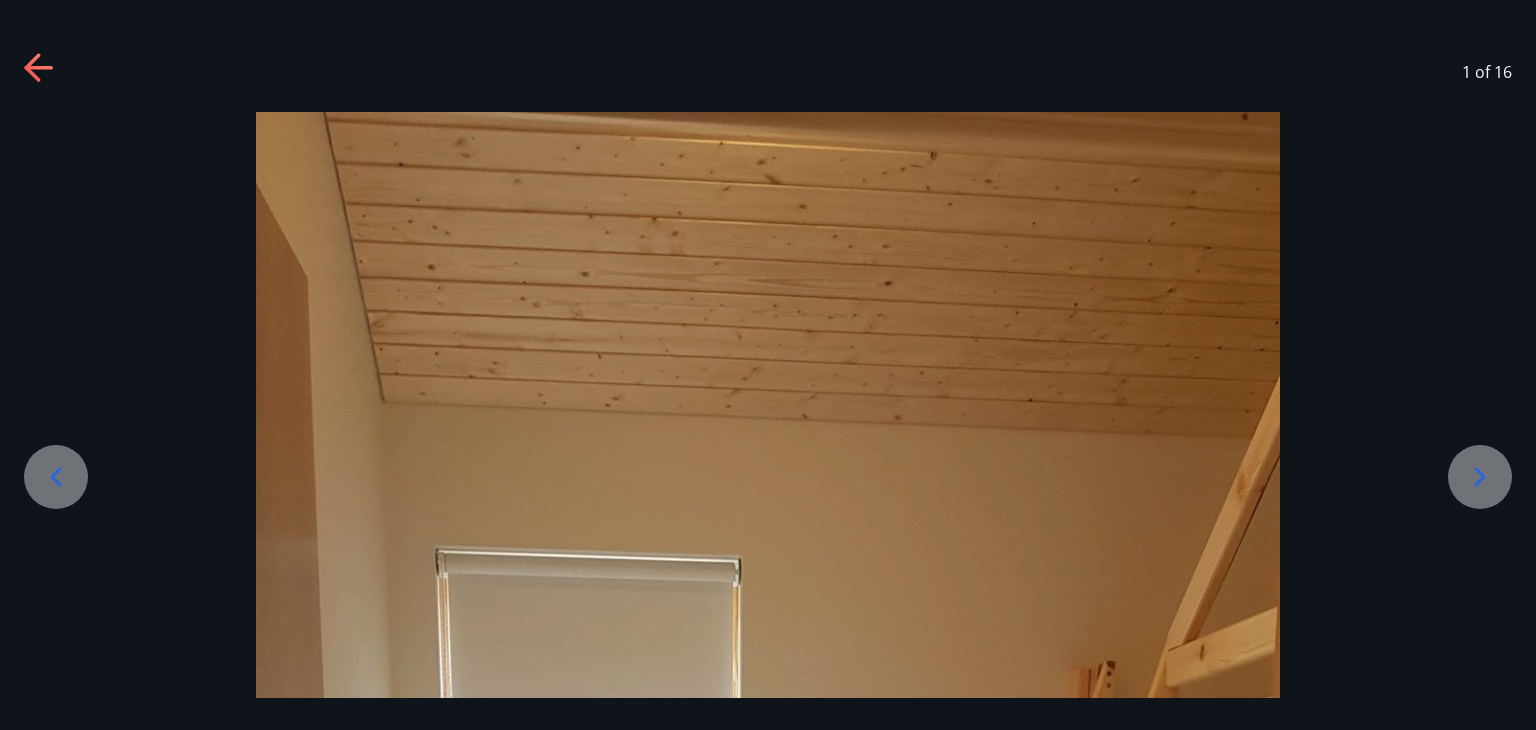 click 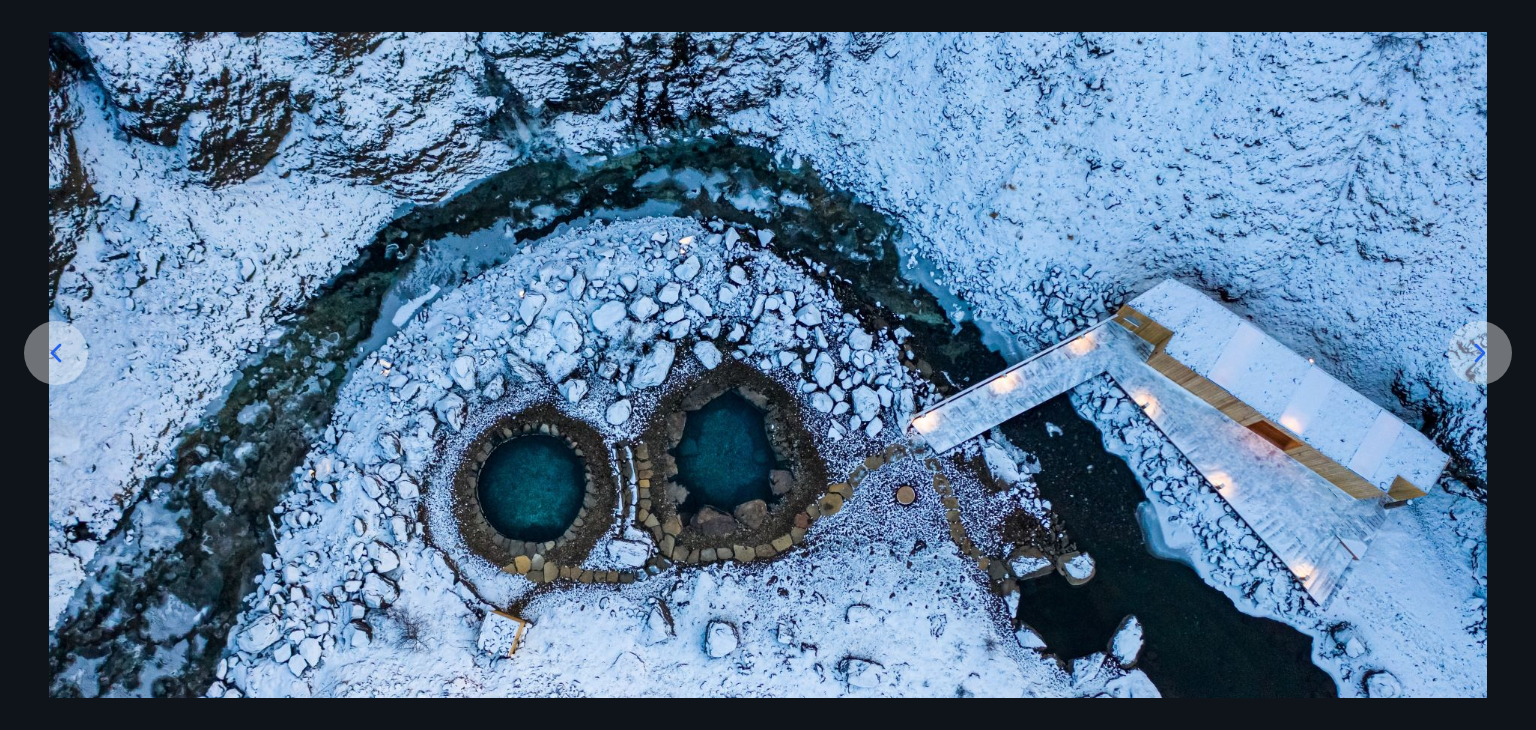 scroll, scrollTop: 200, scrollLeft: 0, axis: vertical 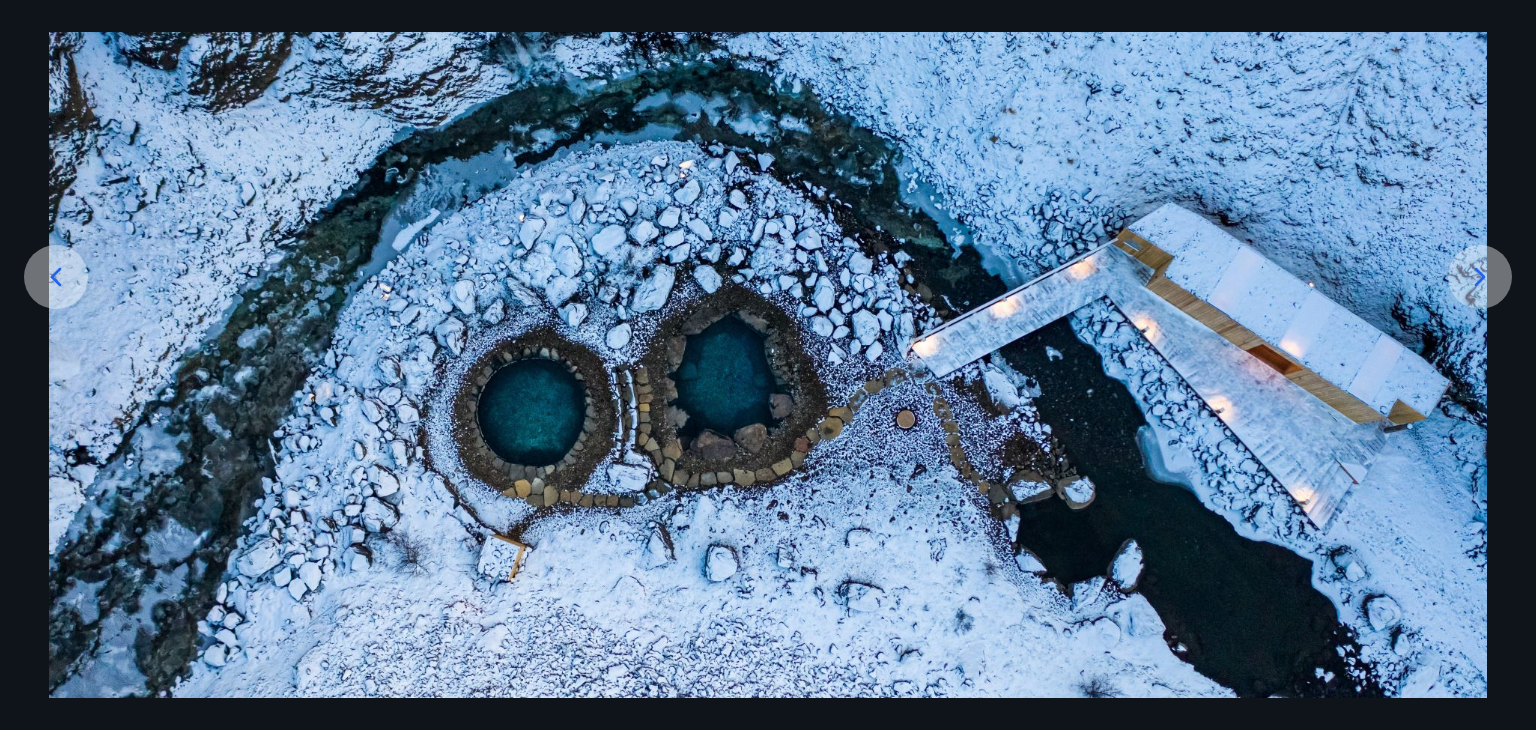 click at bounding box center [1480, 277] 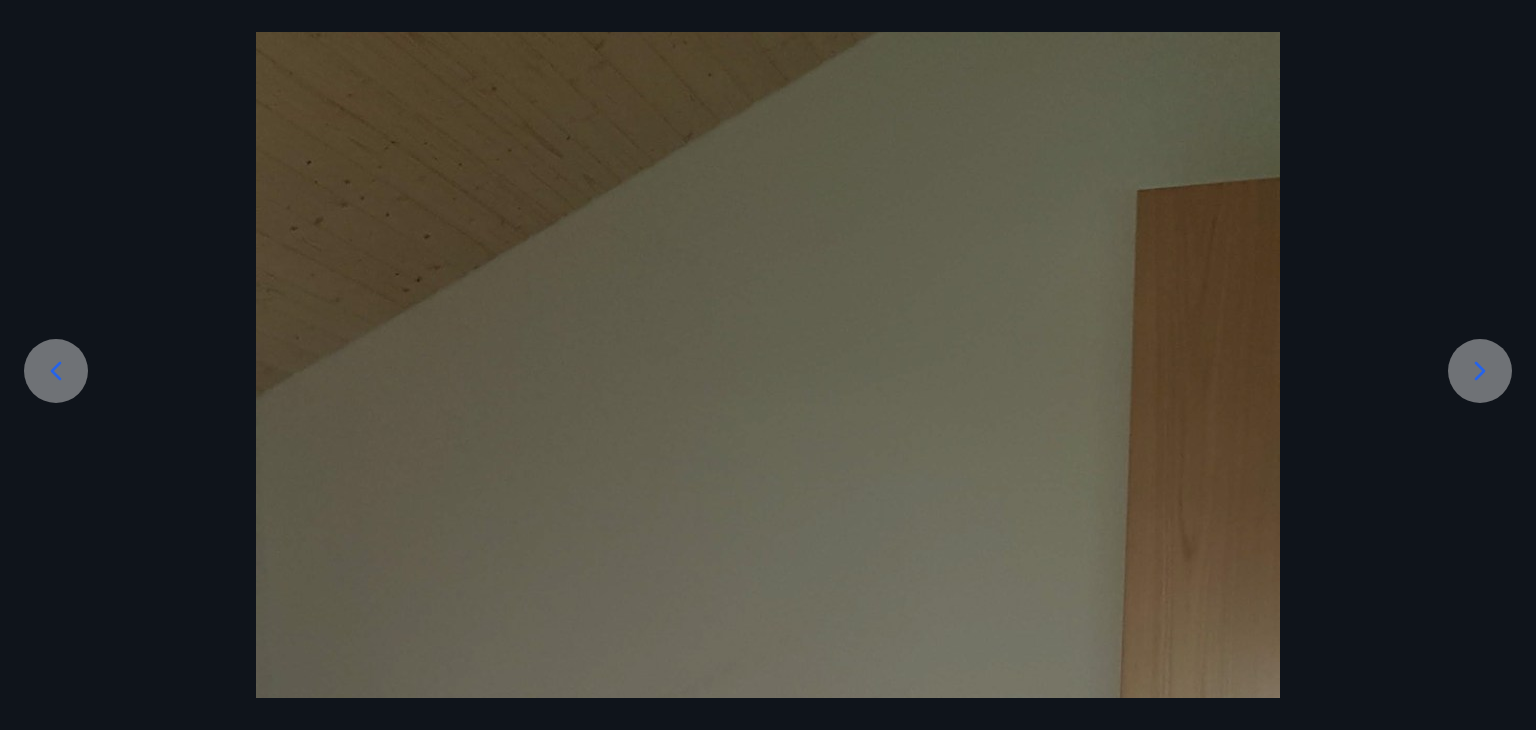 scroll, scrollTop: 100, scrollLeft: 0, axis: vertical 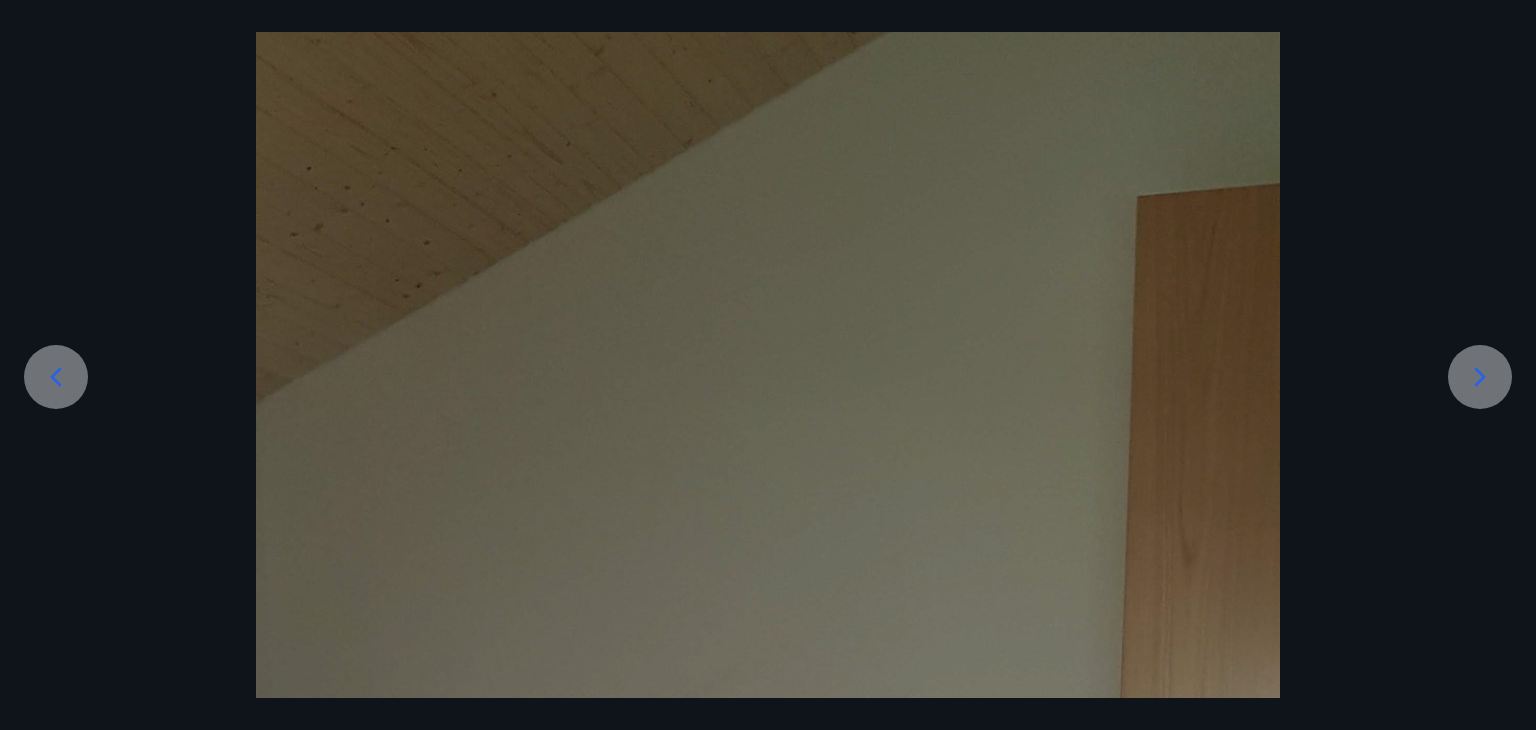click 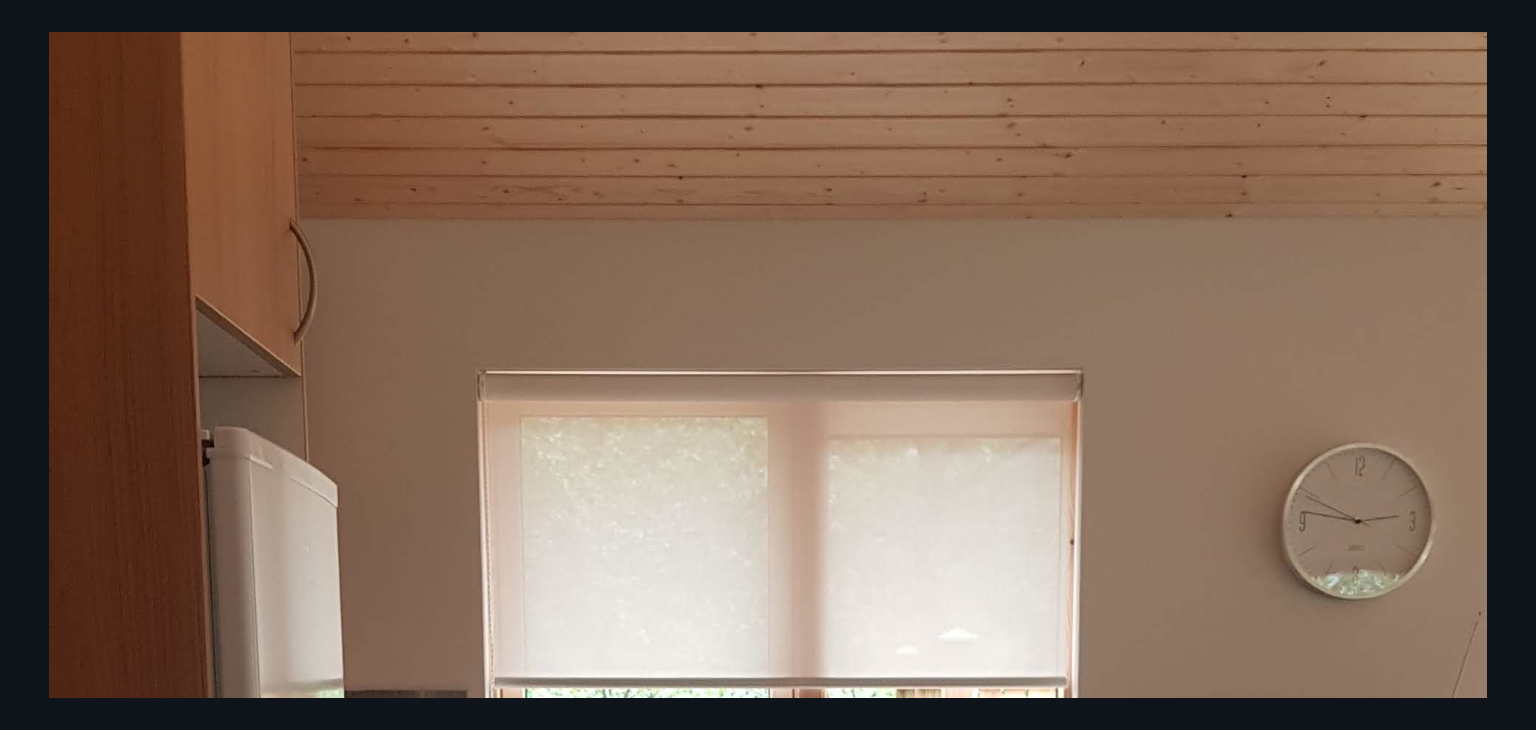 scroll, scrollTop: 300, scrollLeft: 0, axis: vertical 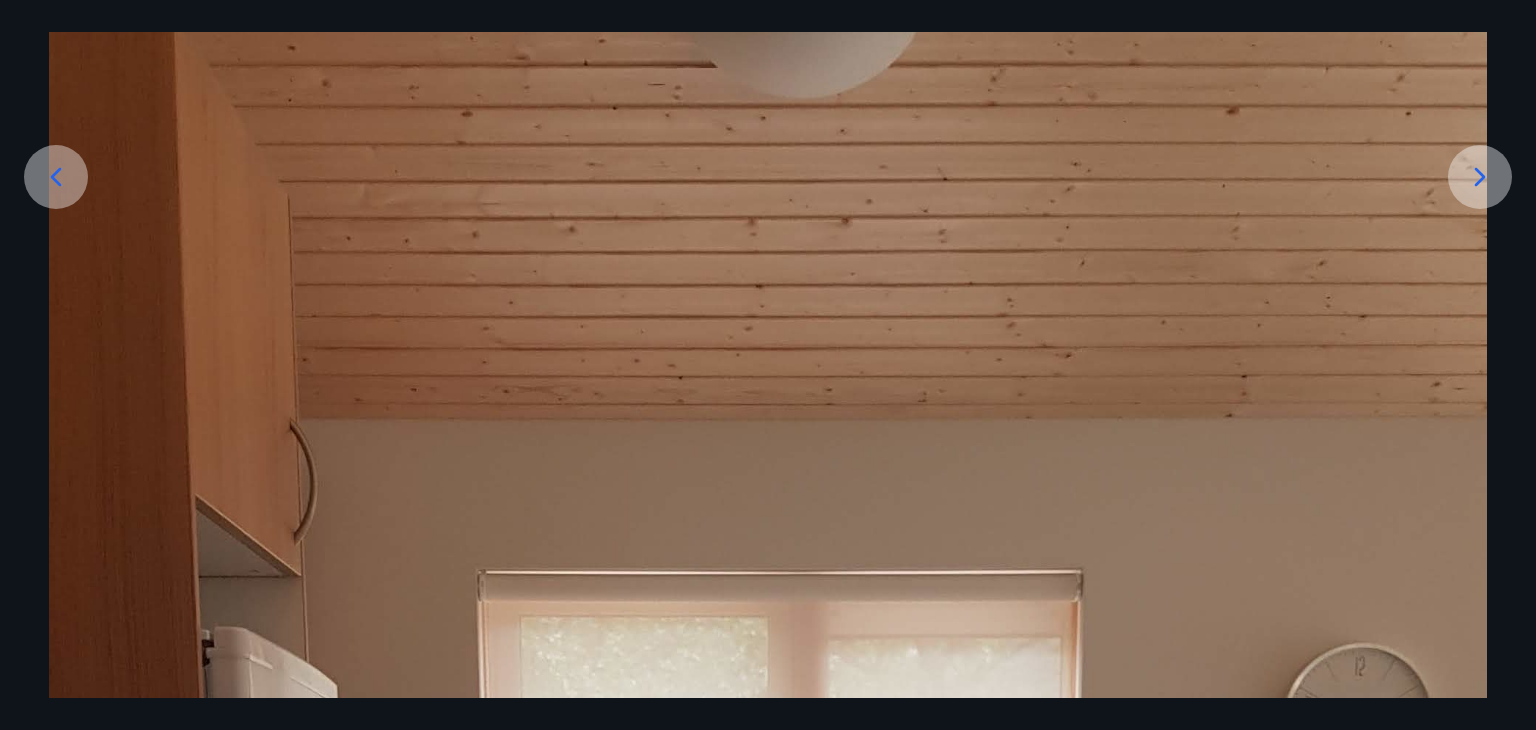 click 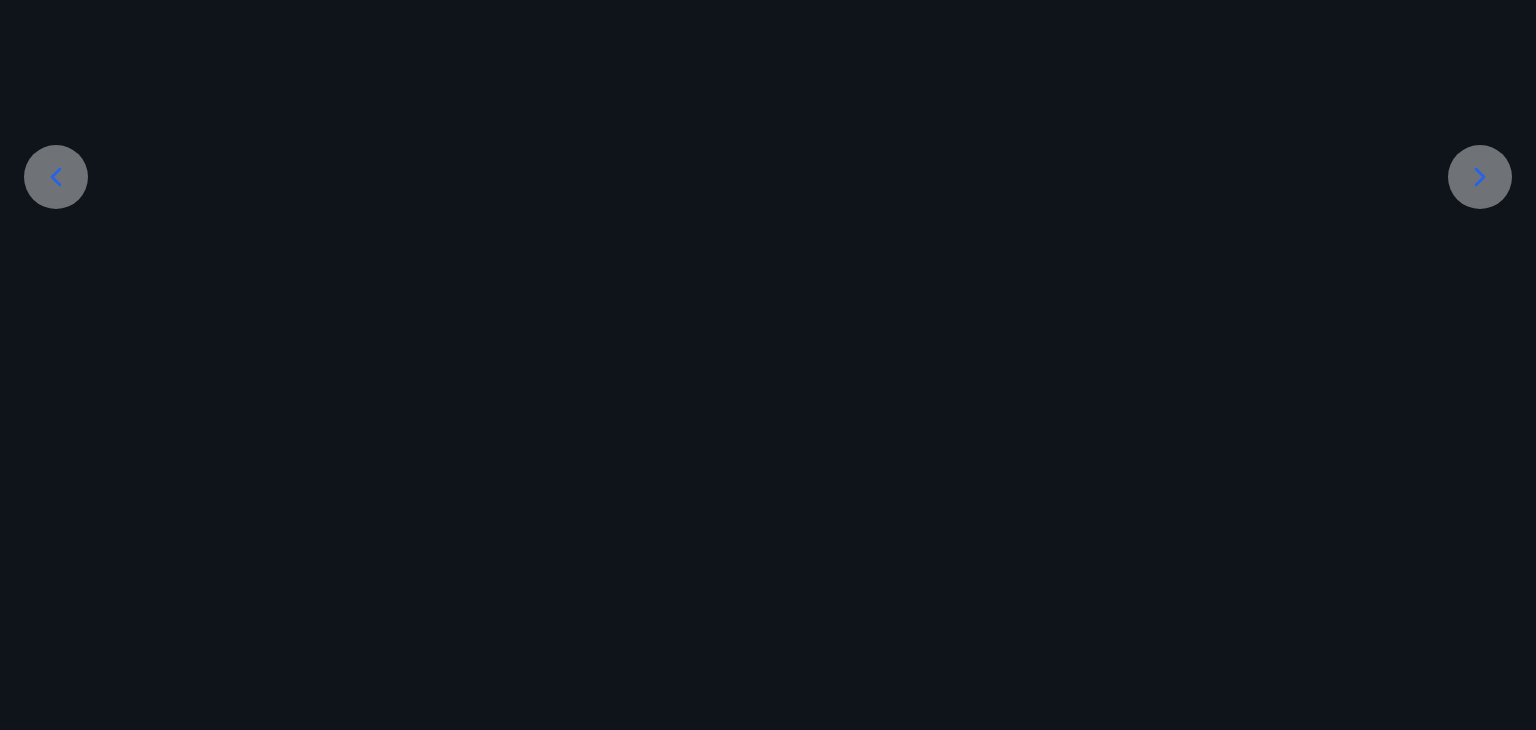 scroll, scrollTop: 0, scrollLeft: 0, axis: both 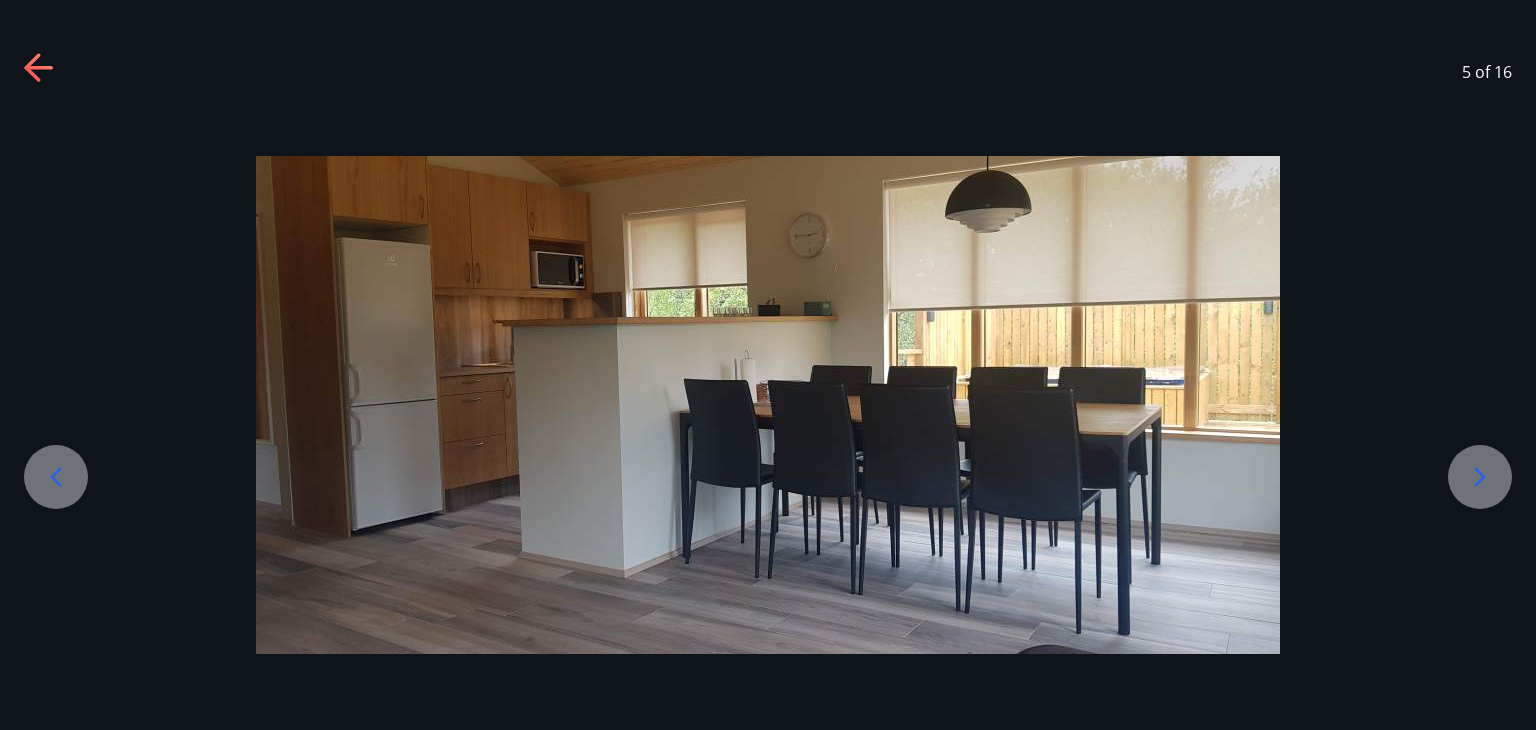 click 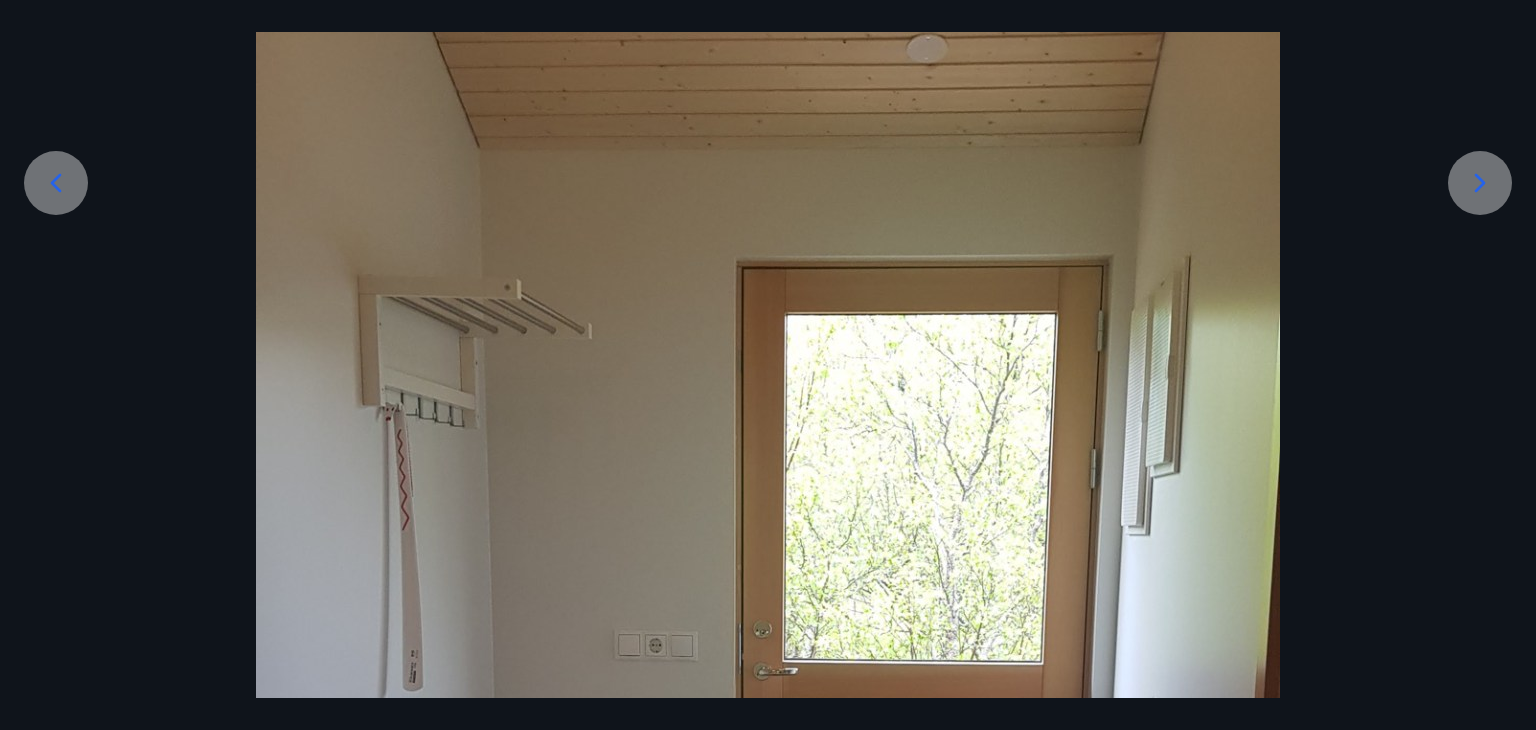 scroll, scrollTop: 0, scrollLeft: 0, axis: both 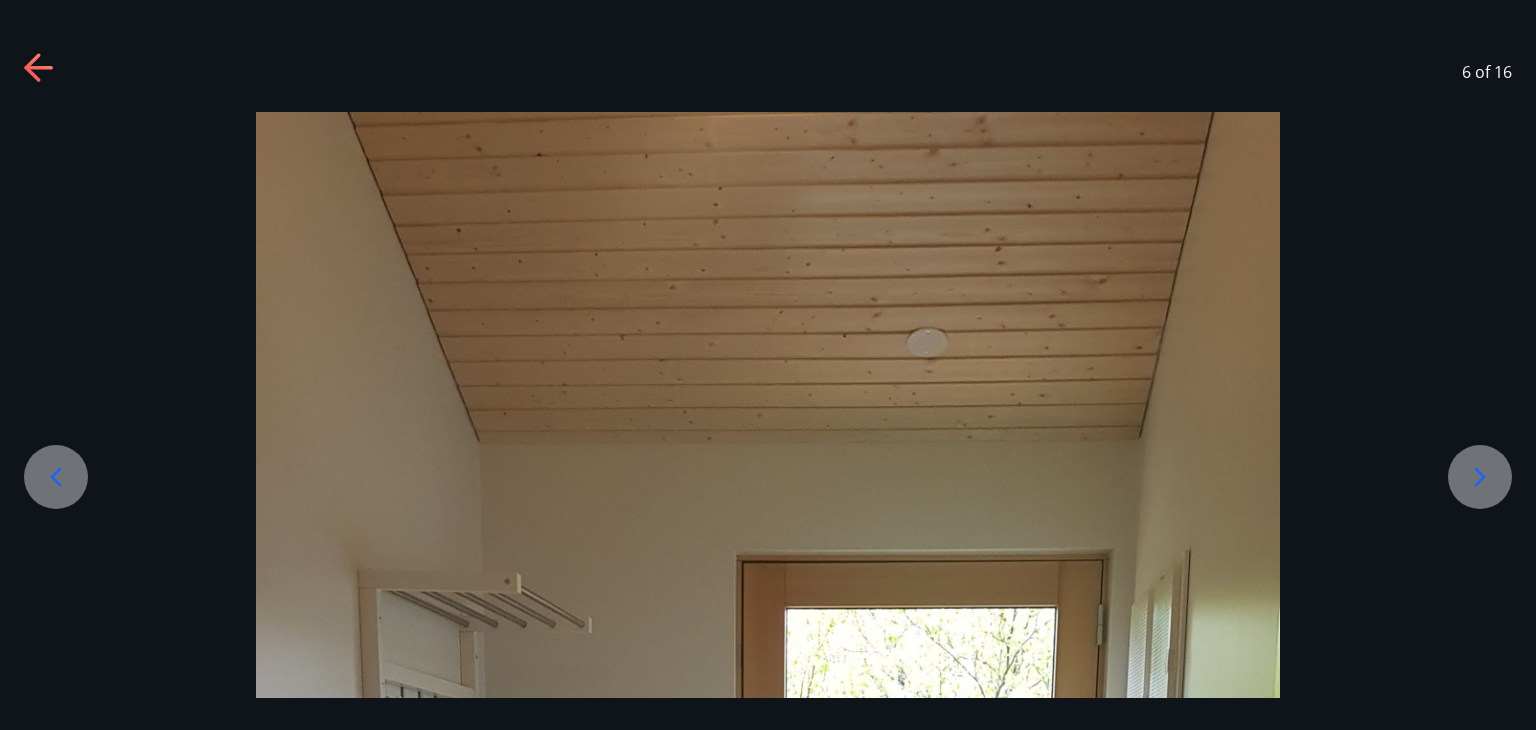 click 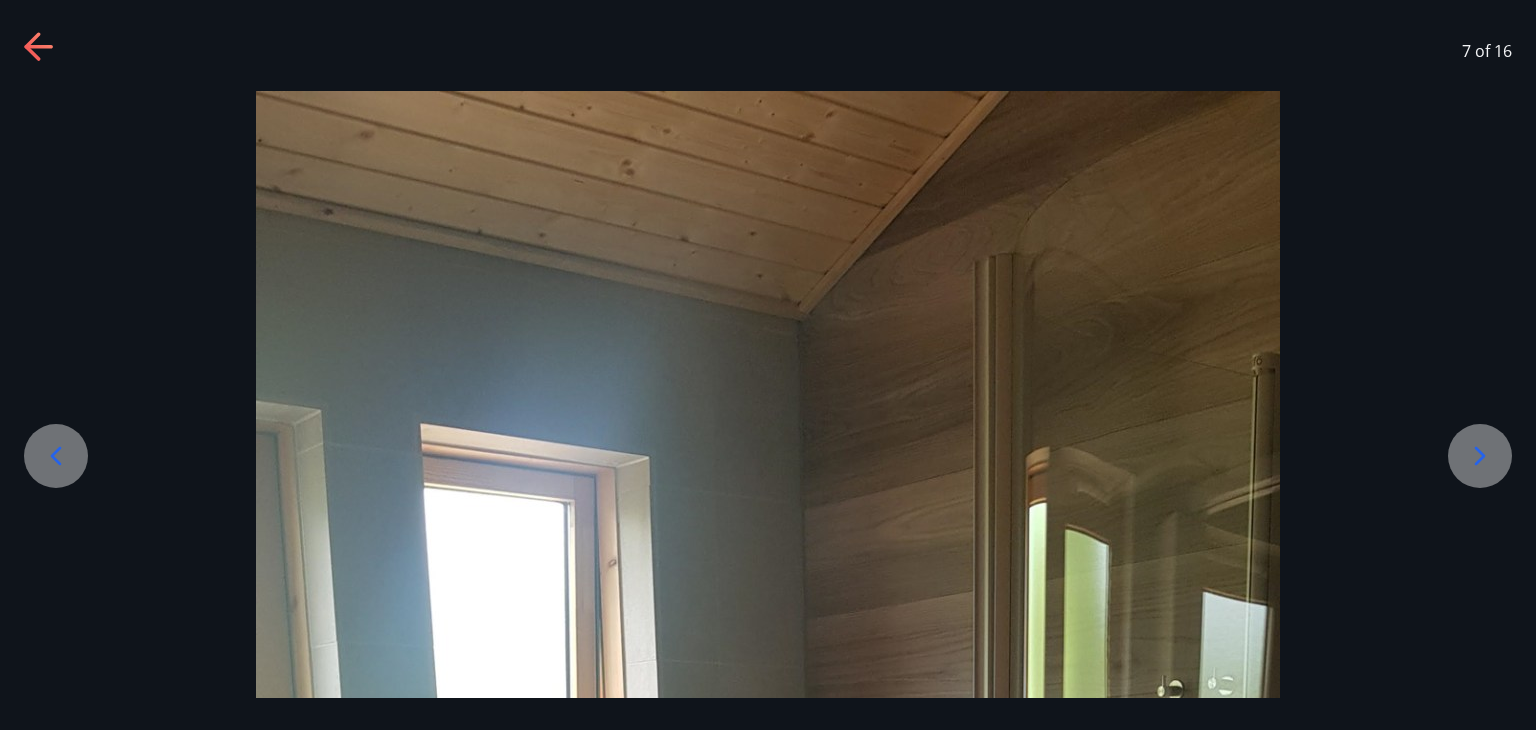 scroll, scrollTop: 0, scrollLeft: 0, axis: both 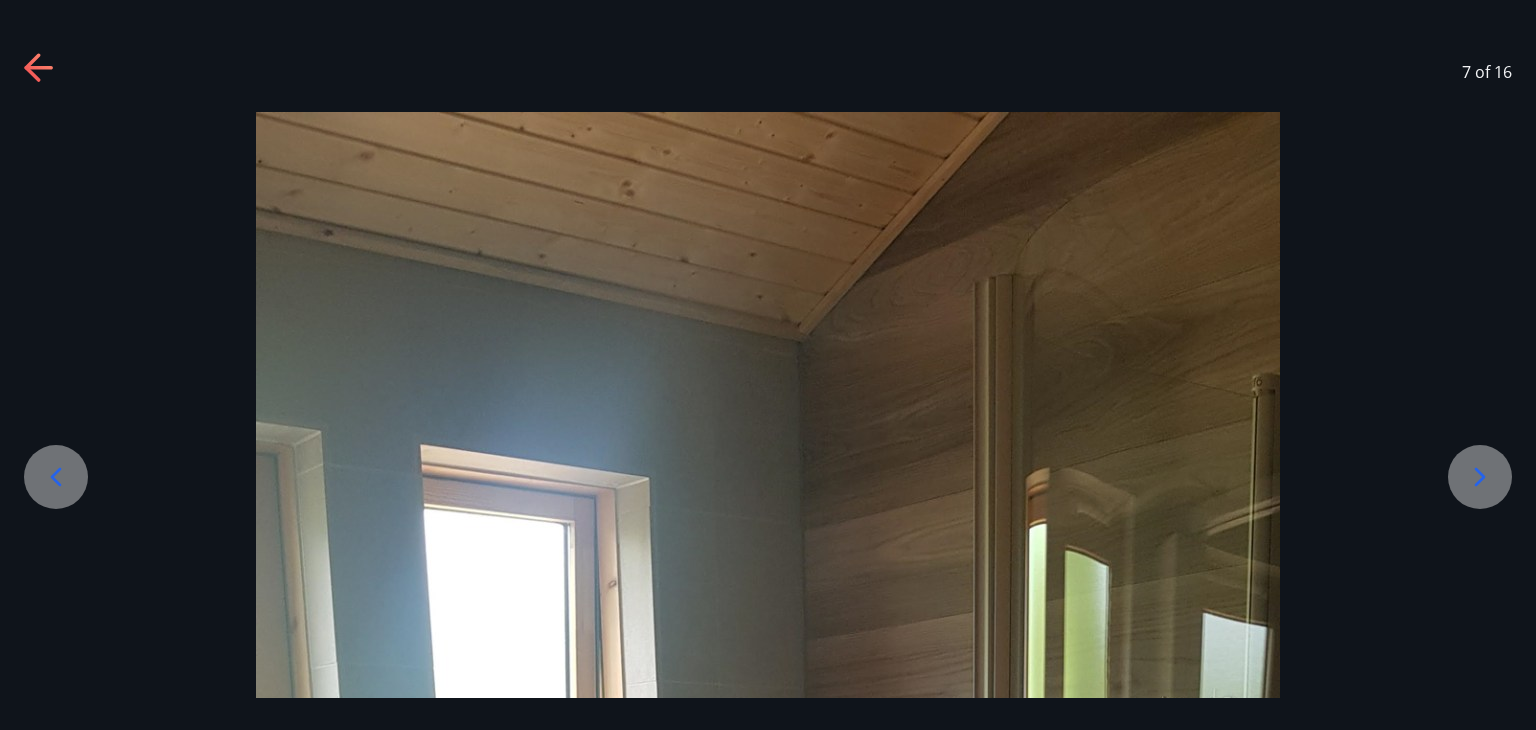 click 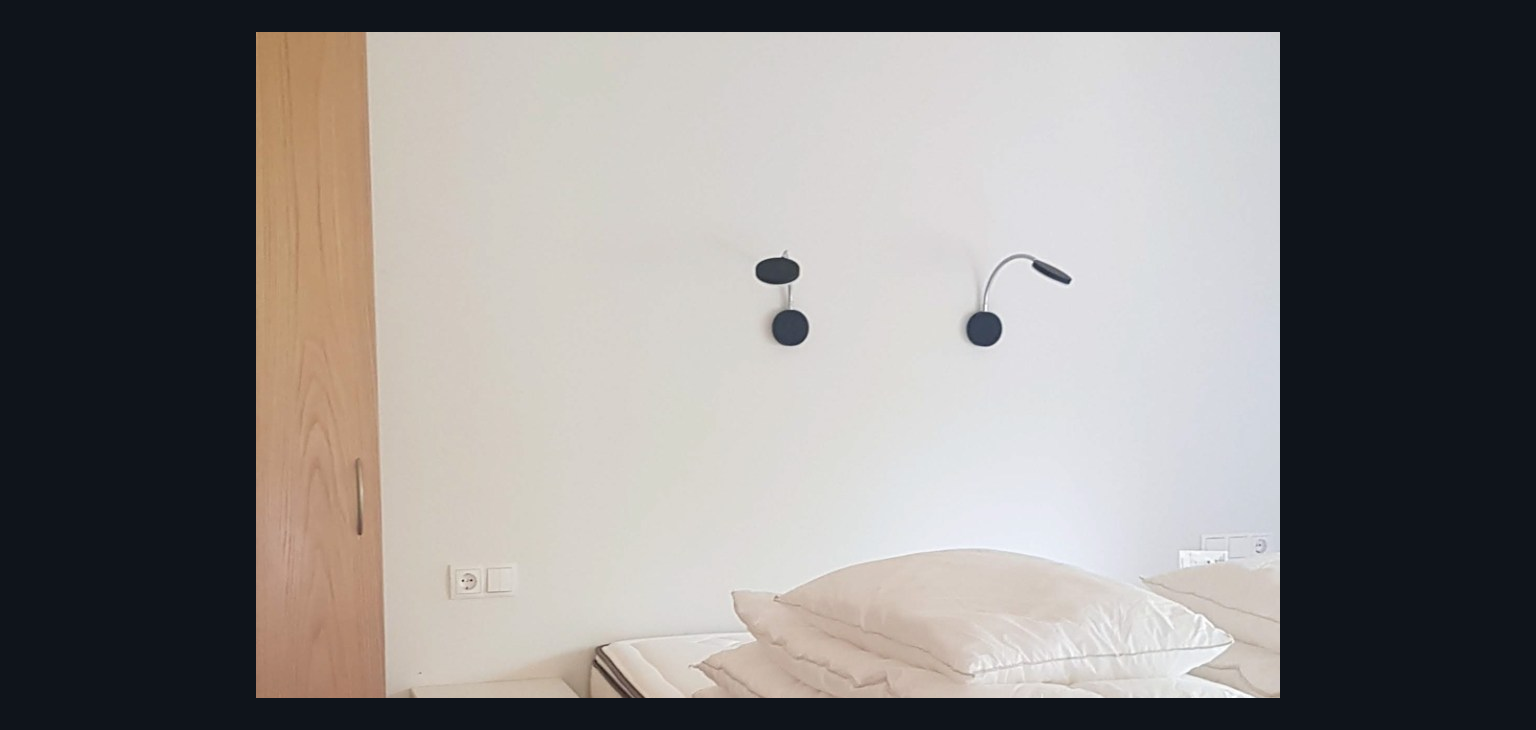 scroll, scrollTop: 300, scrollLeft: 0, axis: vertical 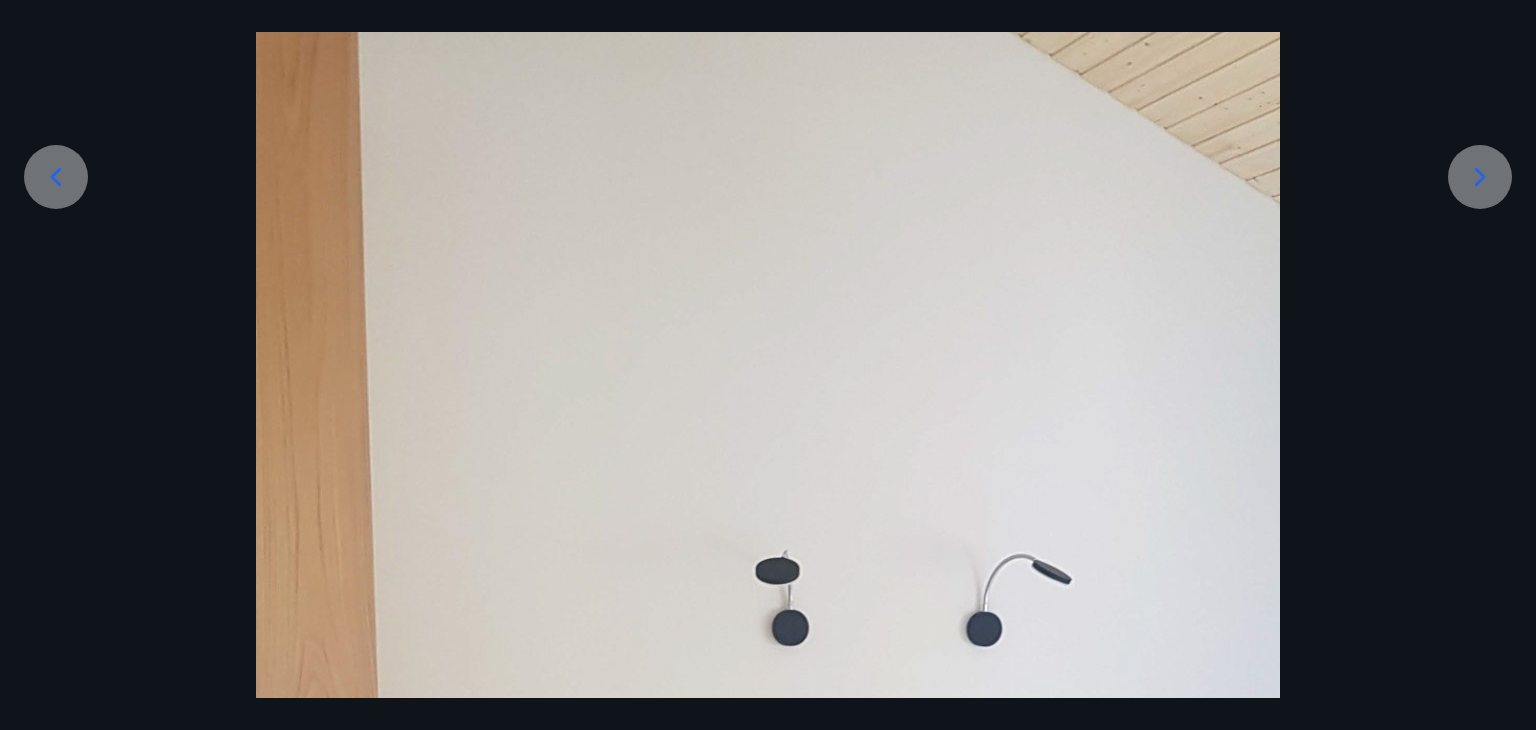 click 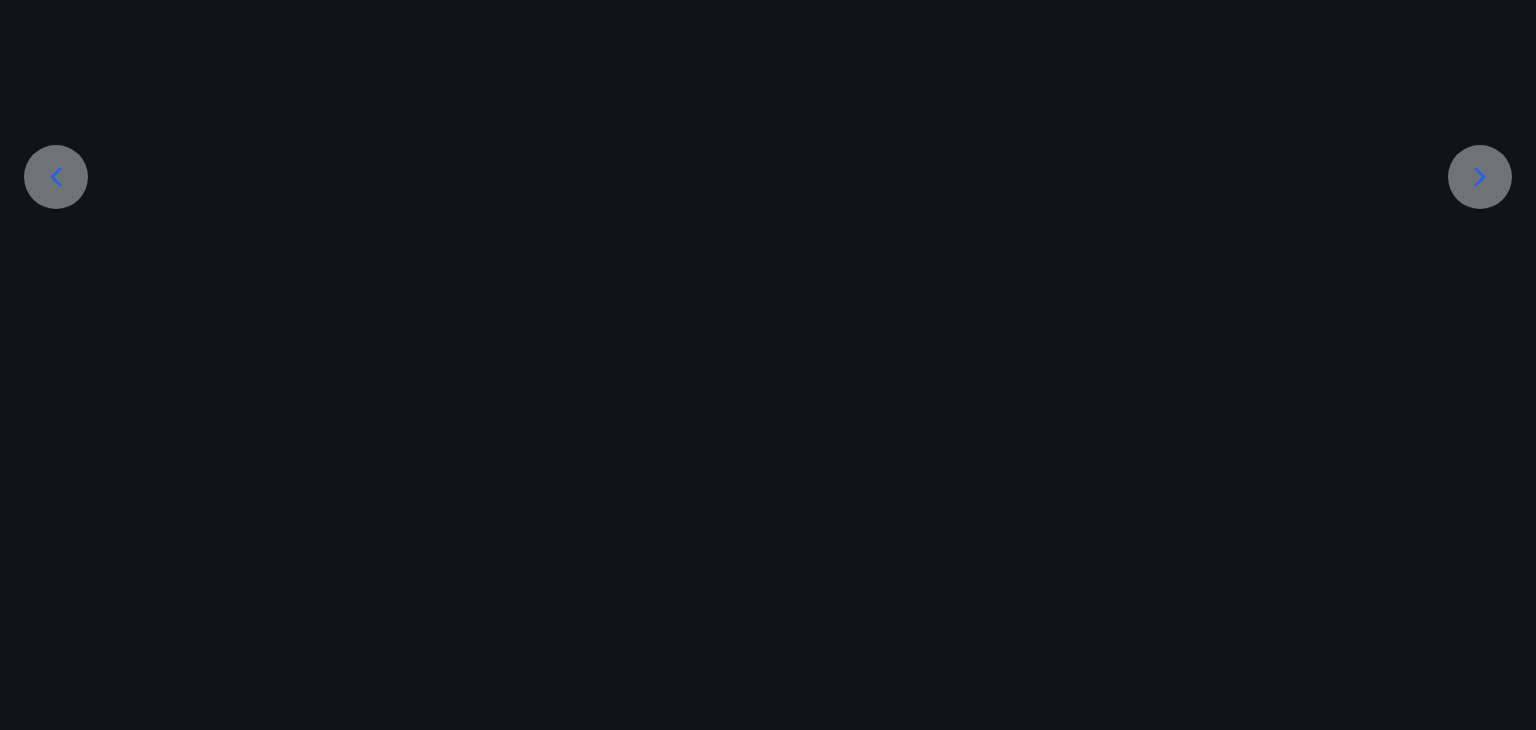 scroll, scrollTop: 0, scrollLeft: 0, axis: both 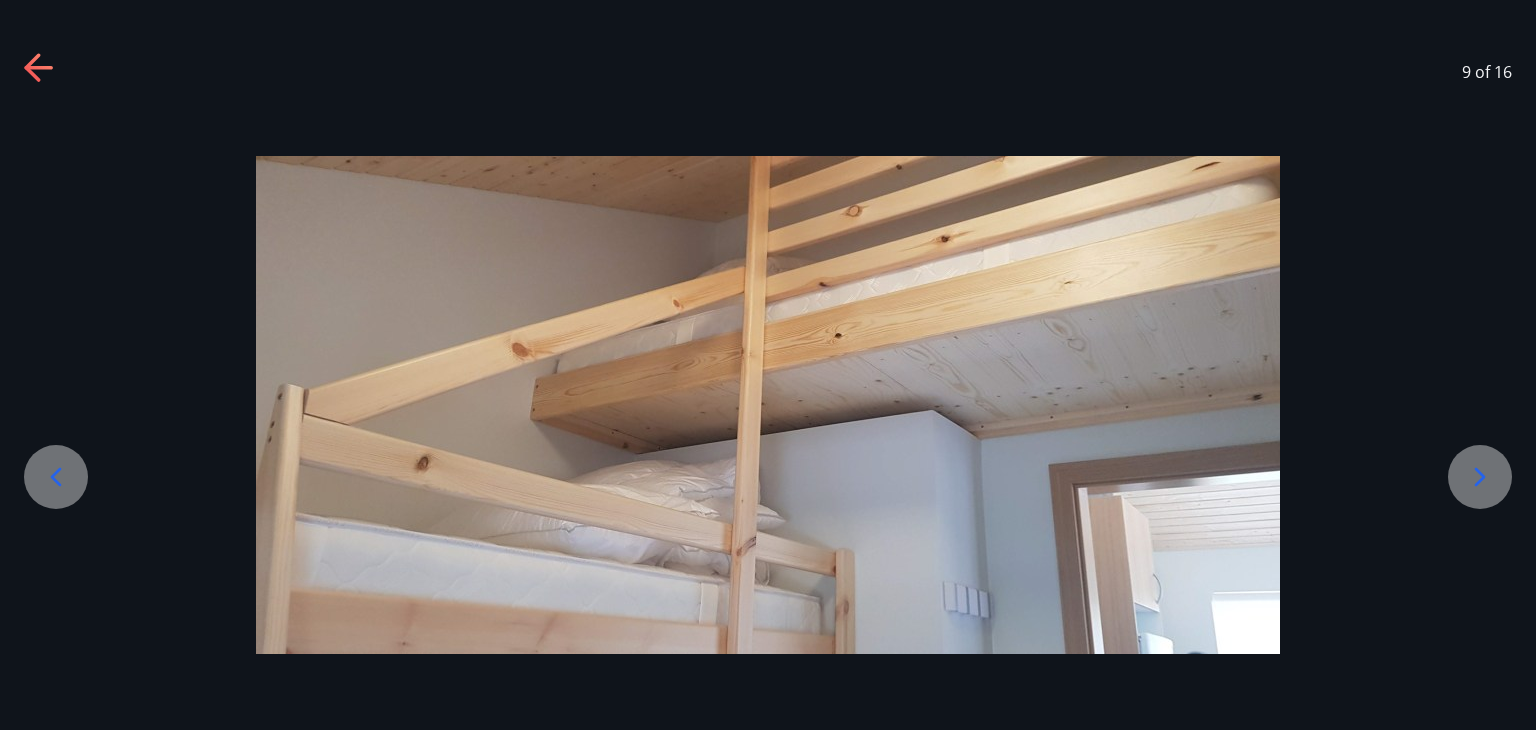 click 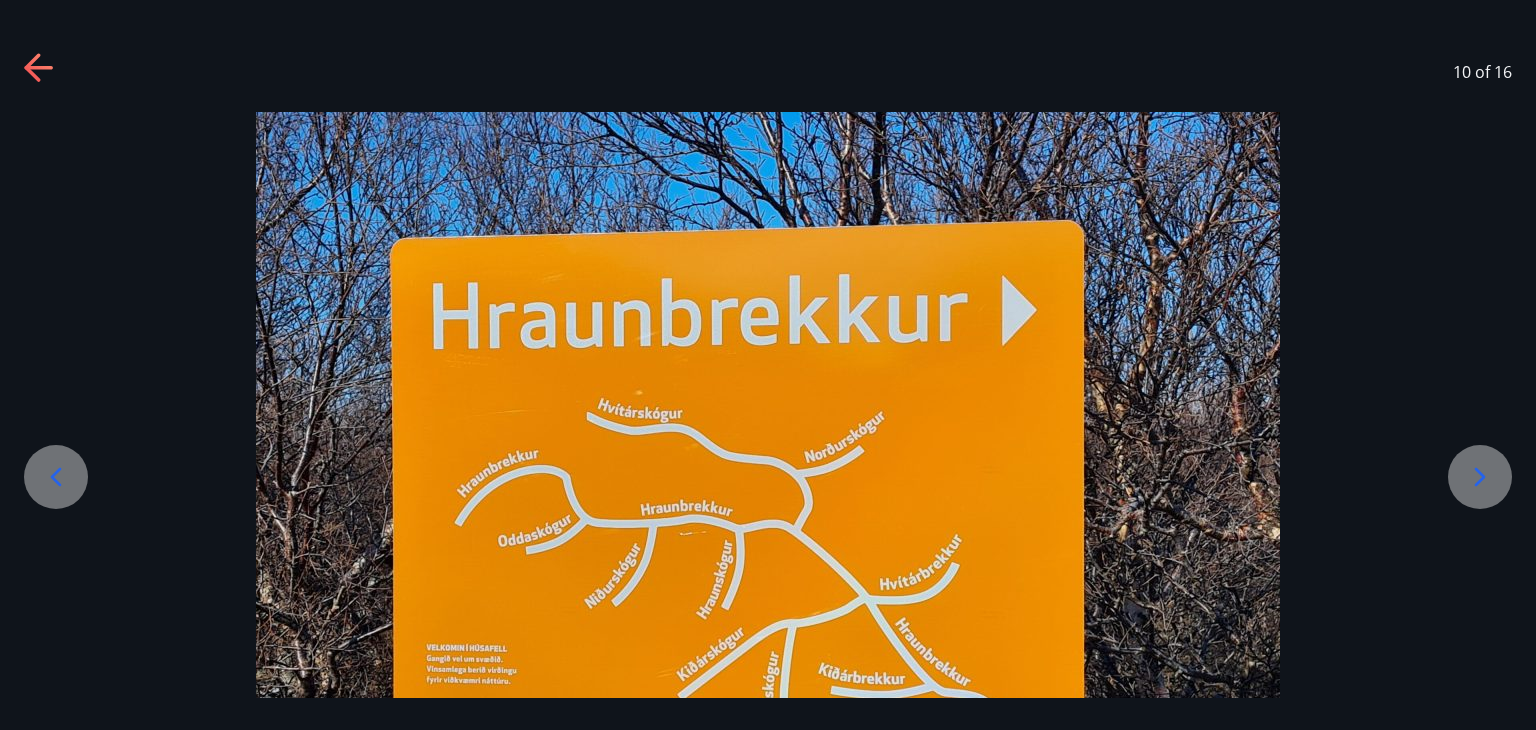 scroll, scrollTop: 182, scrollLeft: 0, axis: vertical 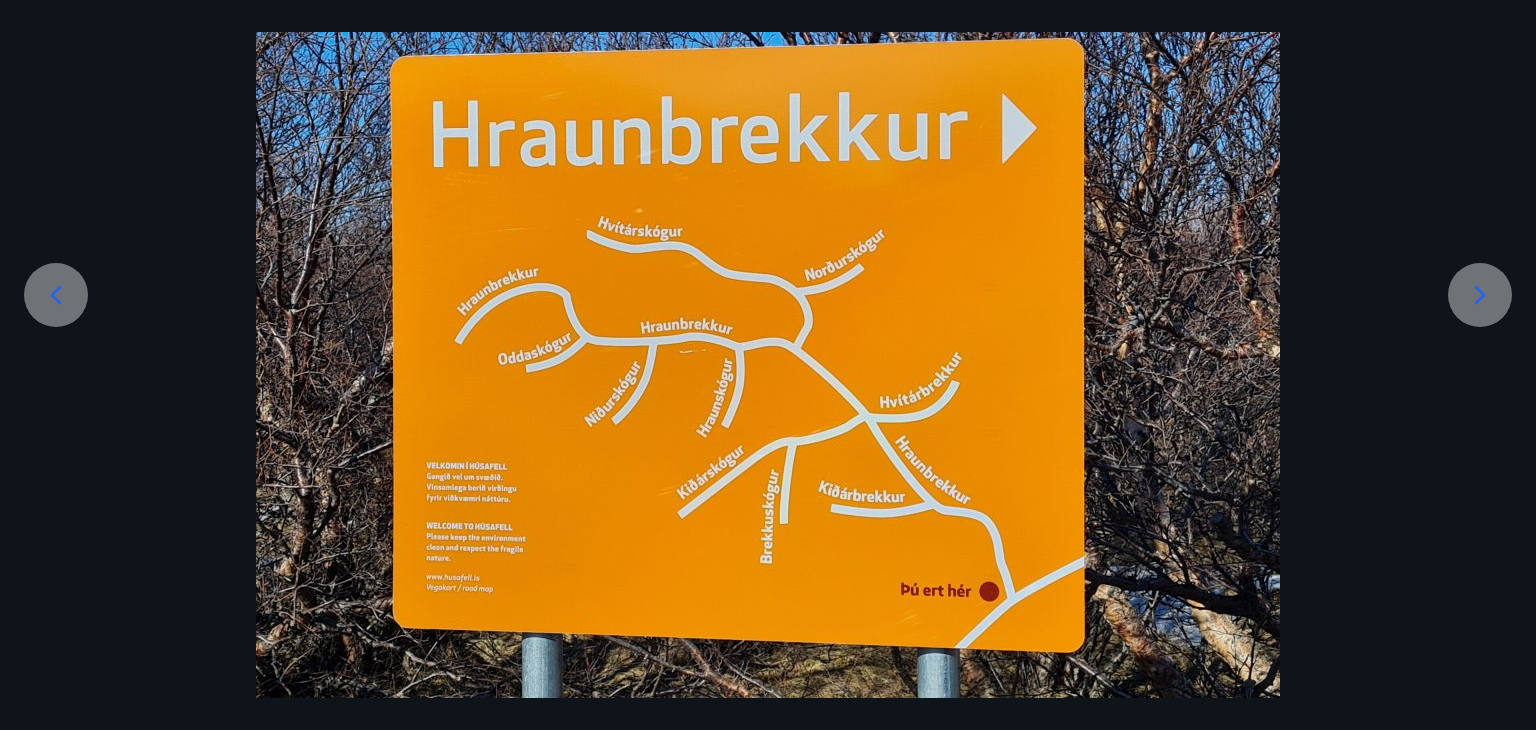 click at bounding box center (1480, 295) 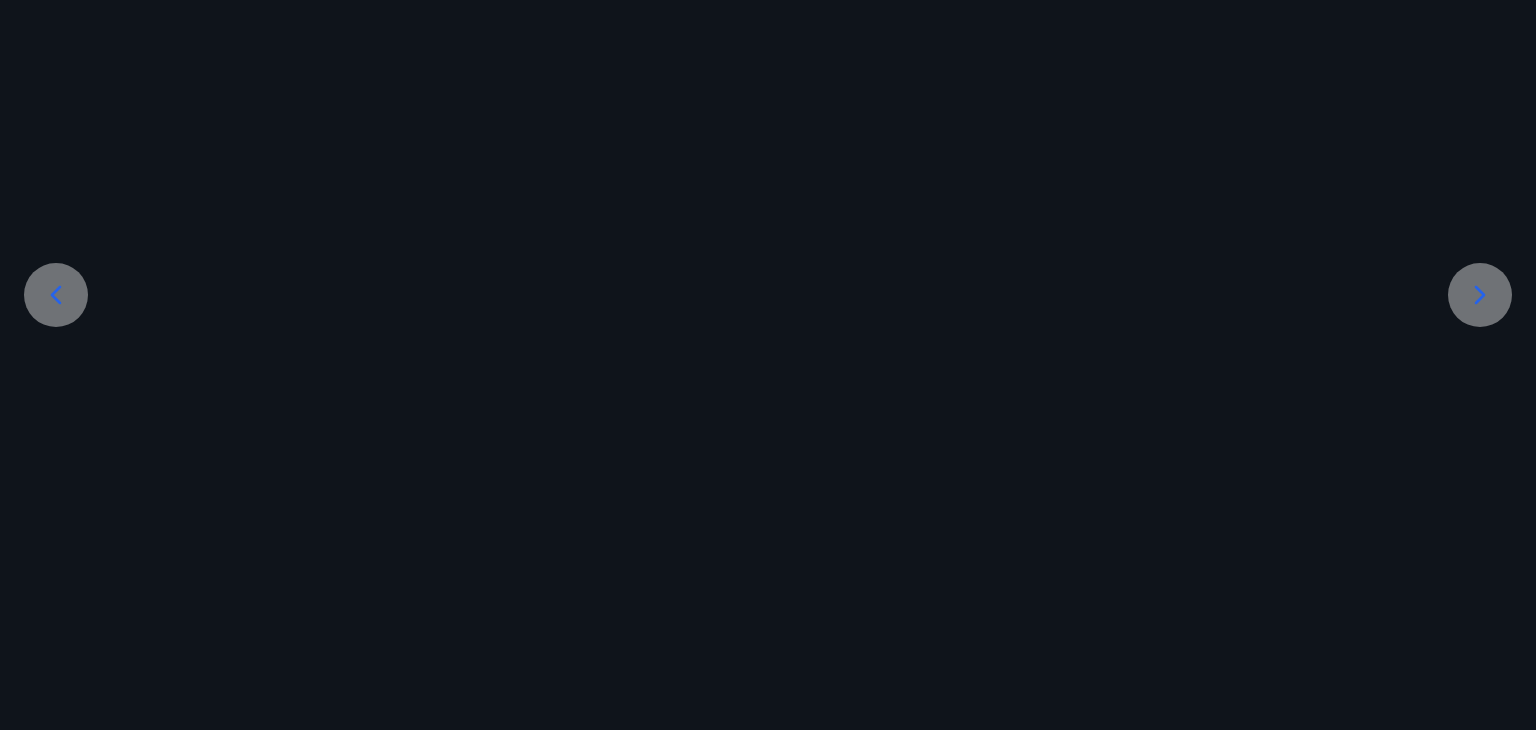 scroll, scrollTop: 0, scrollLeft: 0, axis: both 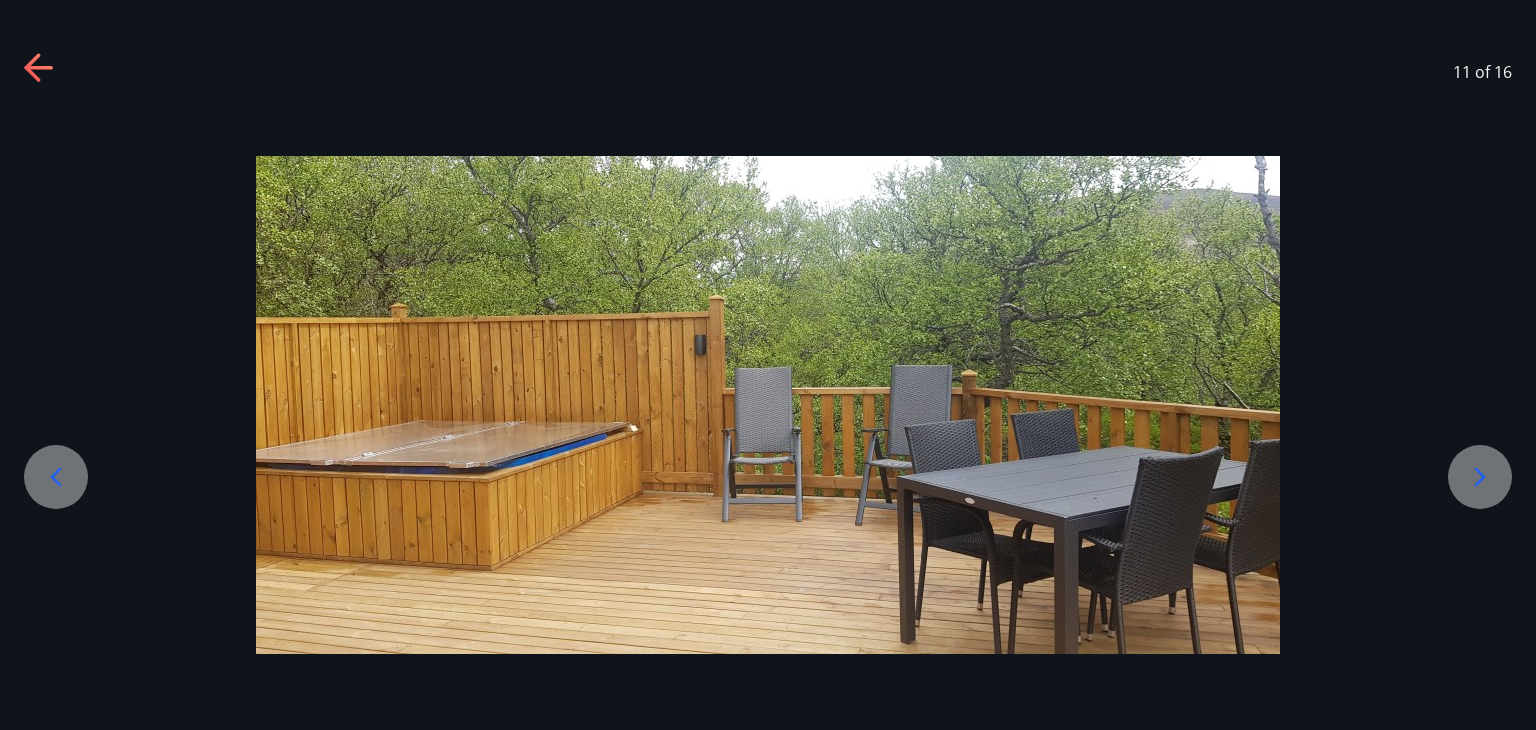 click 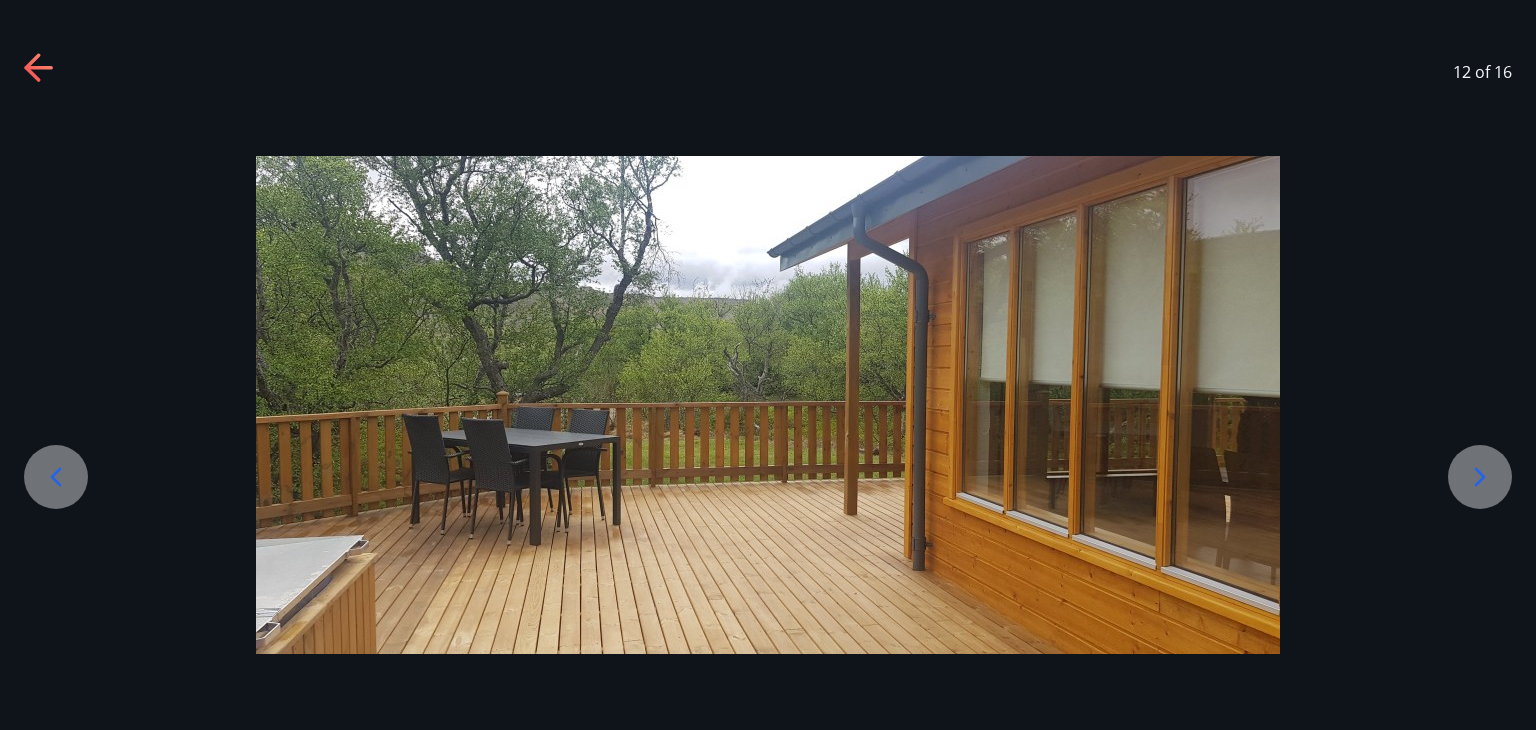 click 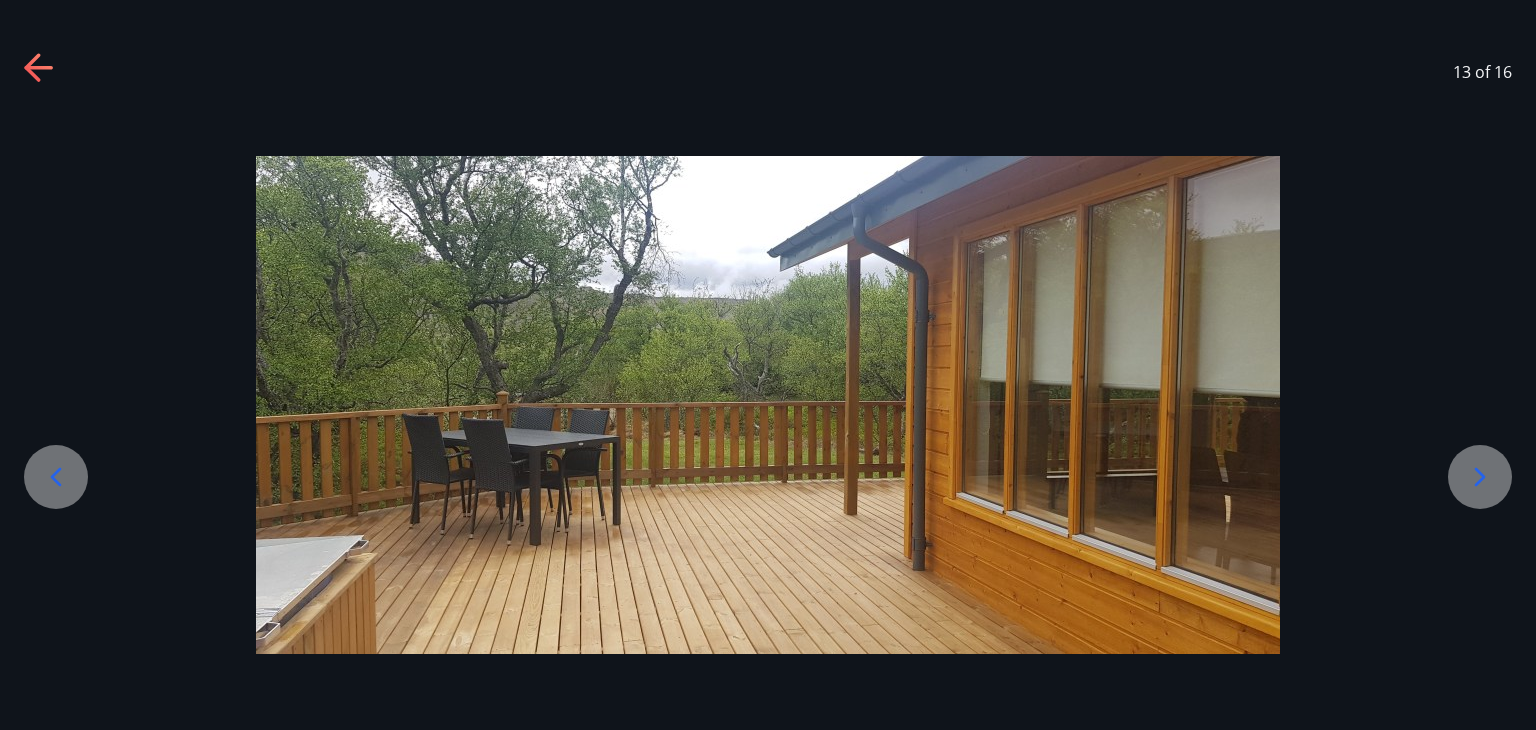 click 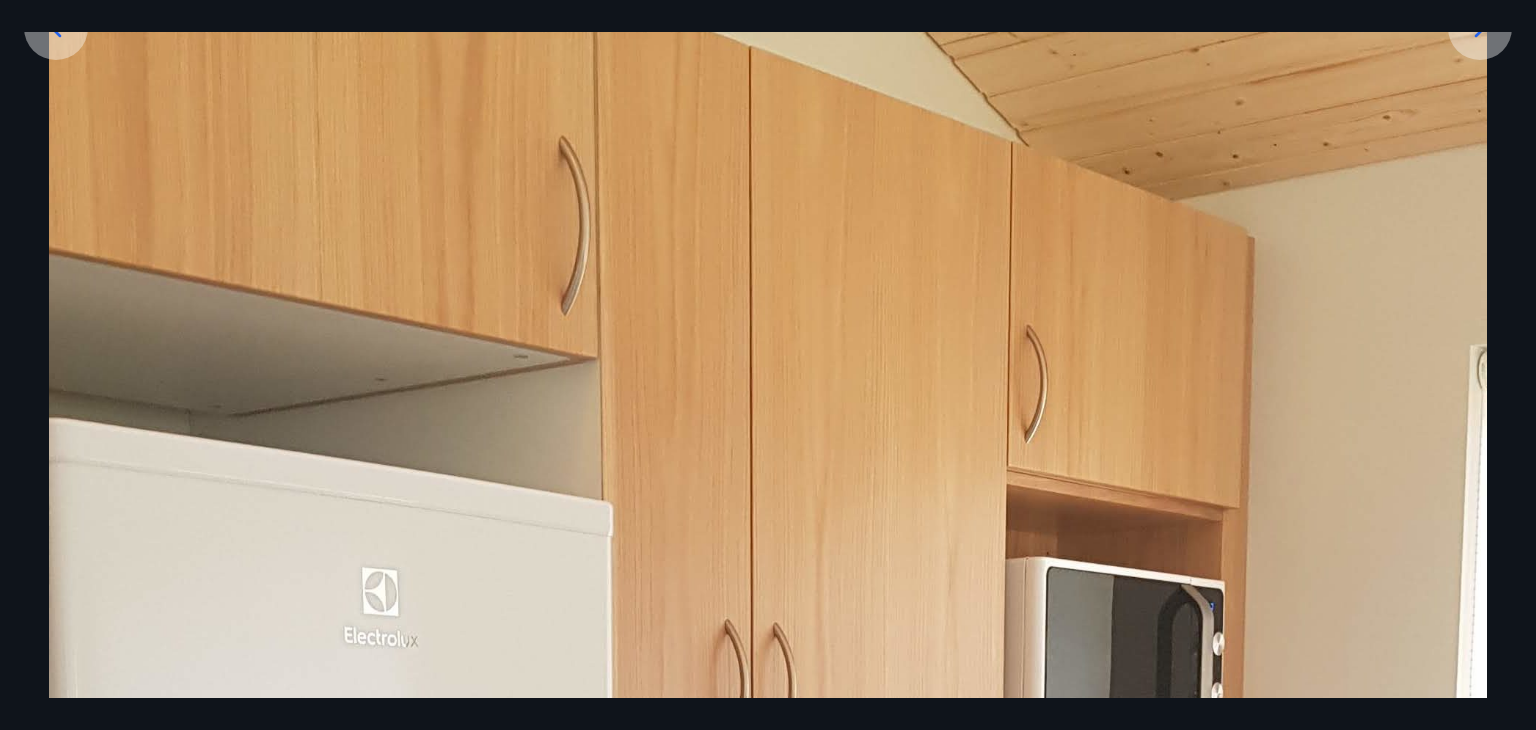 scroll, scrollTop: 100, scrollLeft: 0, axis: vertical 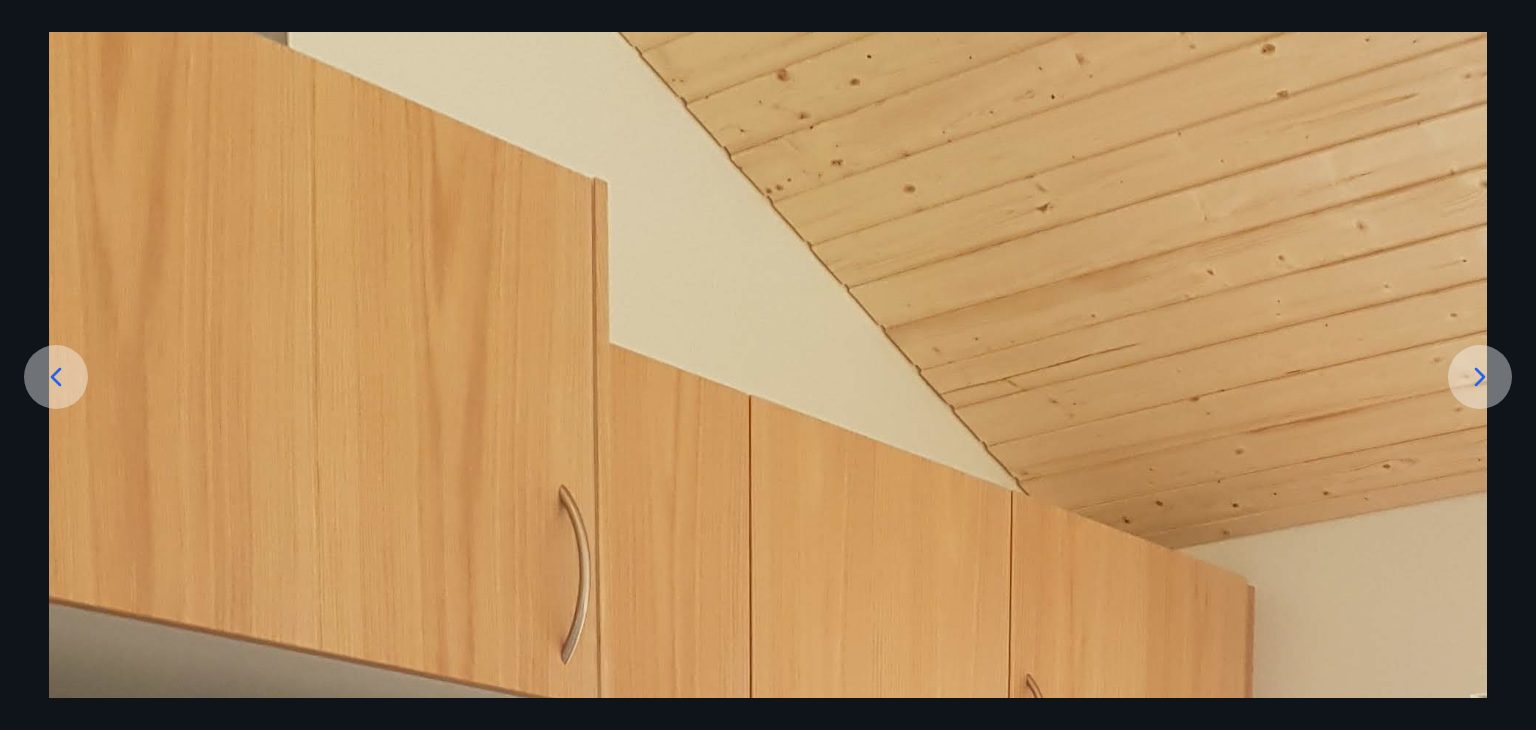 click 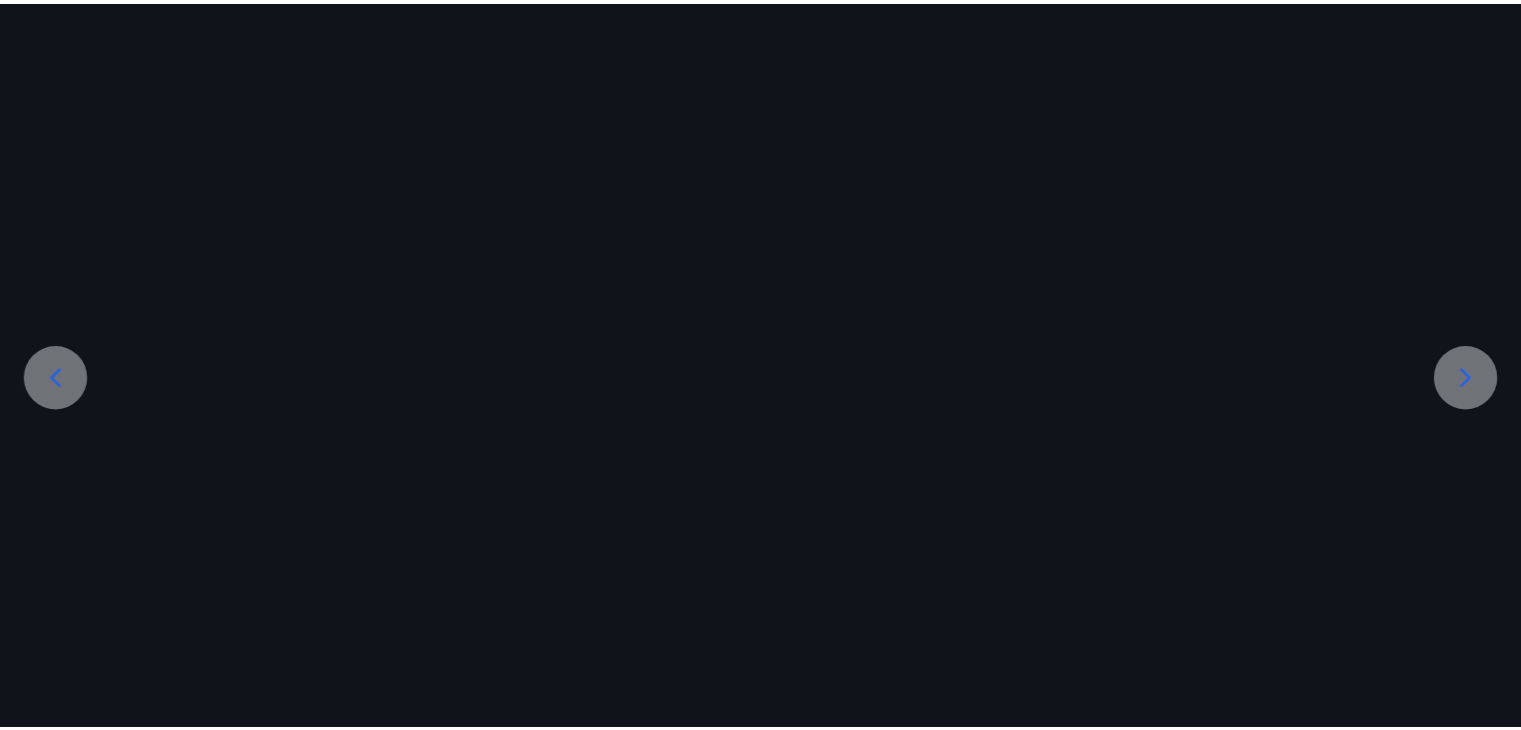 scroll, scrollTop: 0, scrollLeft: 0, axis: both 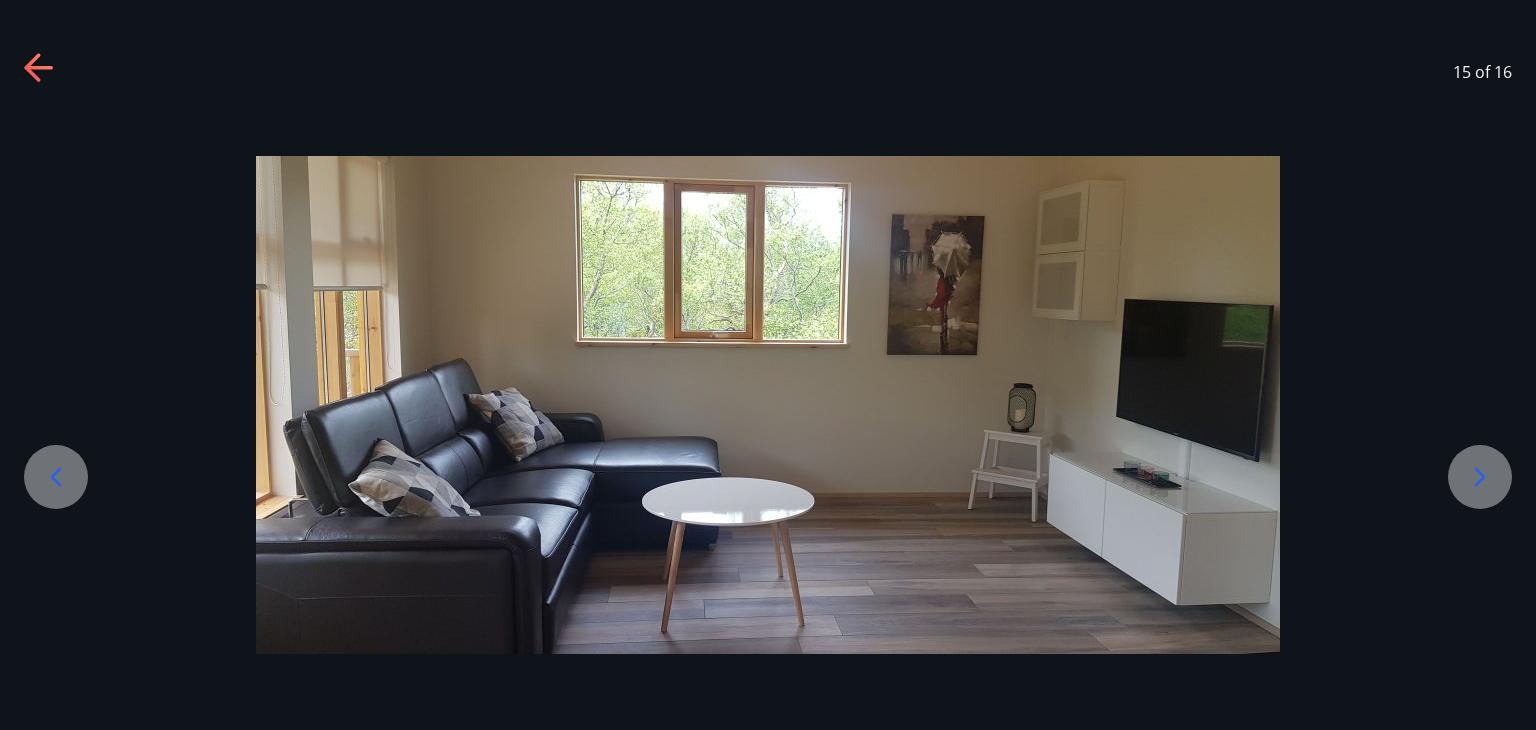 click at bounding box center (768, 405) 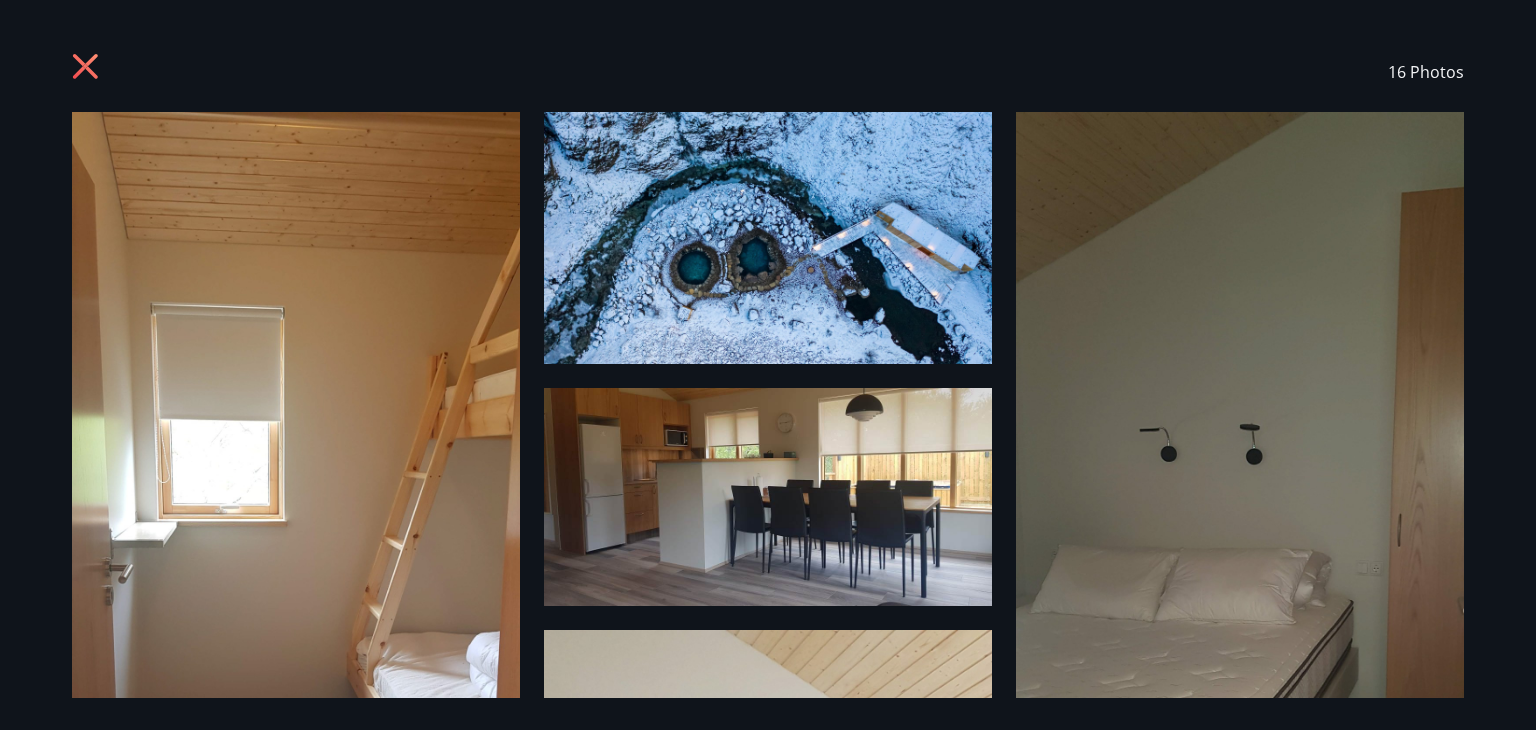 click 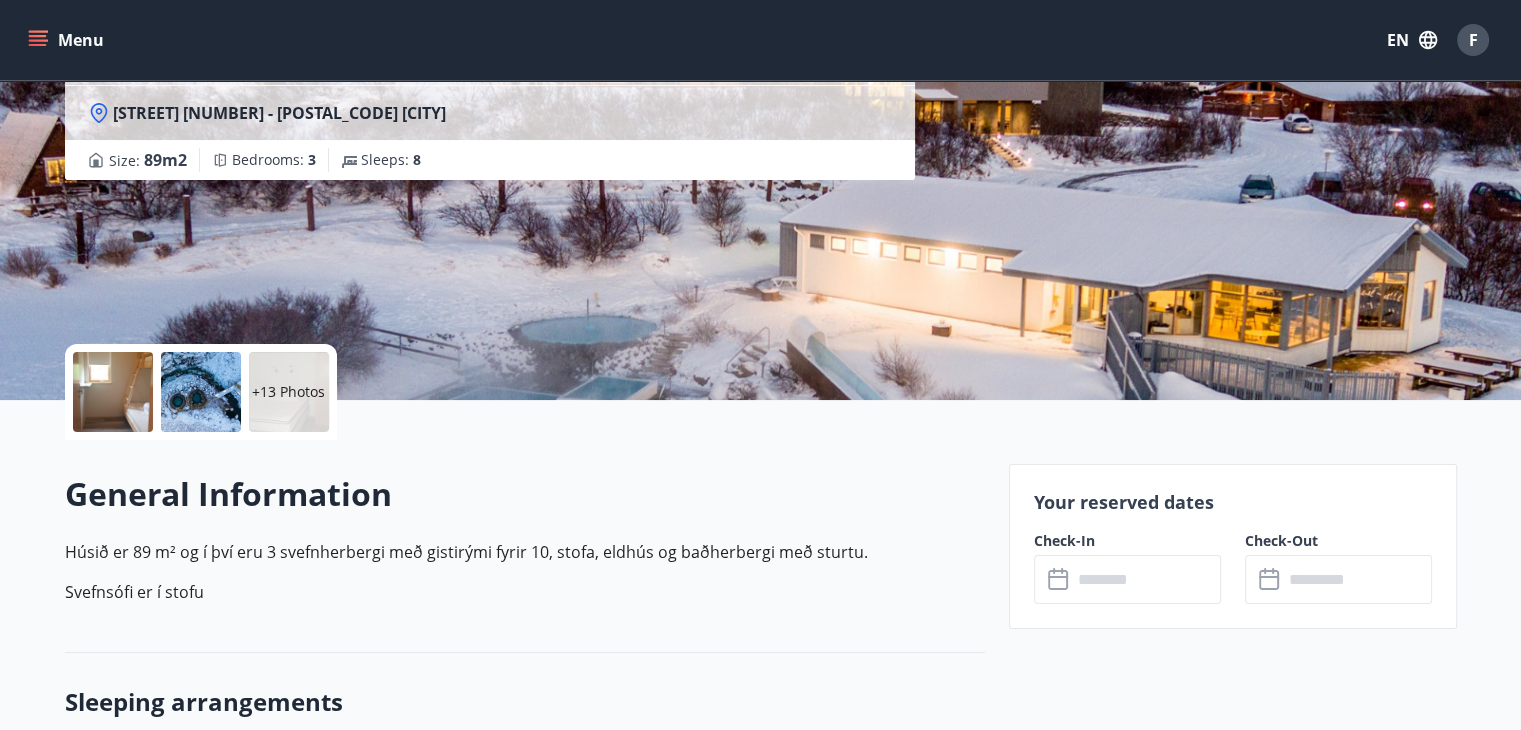 click at bounding box center (1146, 579) 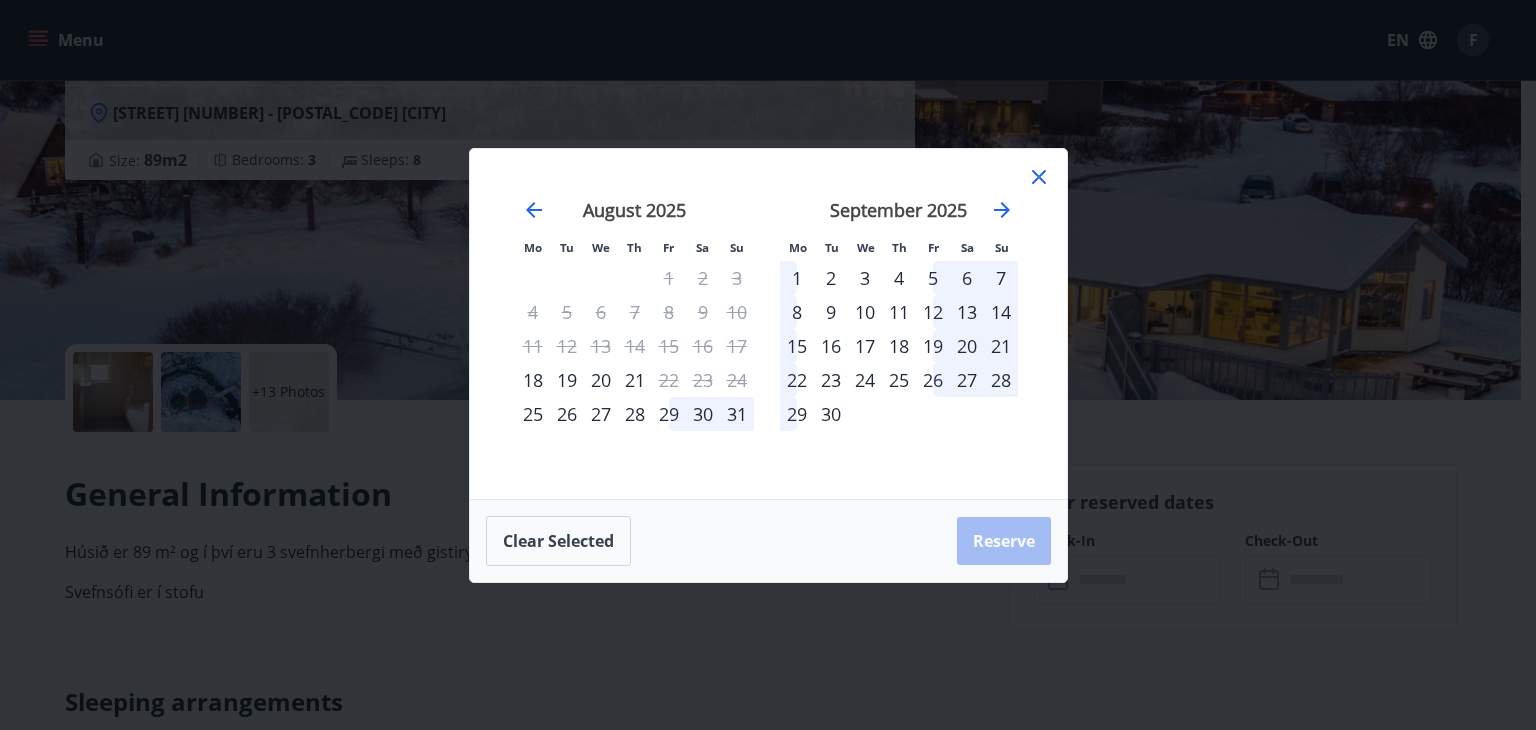 click on "Mo Tu We Th Fr Sa Su Mo Tu We Th Fr Sa Su July 2025 1 2 3 4 5 6 7 8 9 10 11 12 13 14 15 16 17 18 19 20 21 22 23 24 25 26 27 28 29 30 31 August 2025 1 2 3 4 5 6 7 8 9 10 11 12 13 14 15 16 17 18 19 20 21 22 23 24 25 26 27 28 29 30 31 September 2025 1 2 3 4 5 6 7 8 9 10 11 12 13 14 15 16 17 18 19 20 21 22 23 24 25 26 27 28 29 30 October 2025 1 2 3 4 5 6 7 8 9 10 11 12 13 14 15 16 17 18 19 20 21 22 23 24 25 26 27 28 29 30 31 Clear selected Reserve" at bounding box center [768, 365] 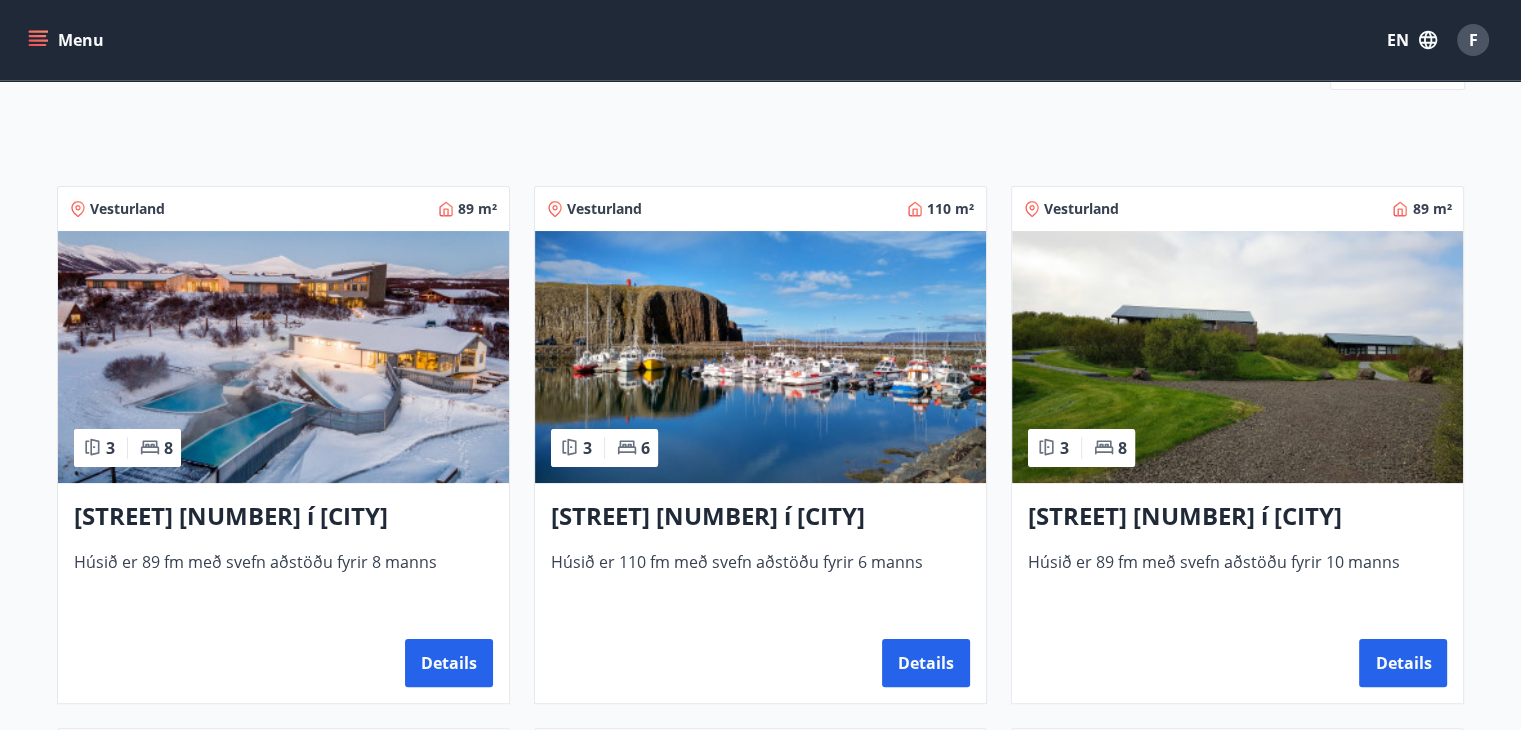 scroll, scrollTop: 200, scrollLeft: 0, axis: vertical 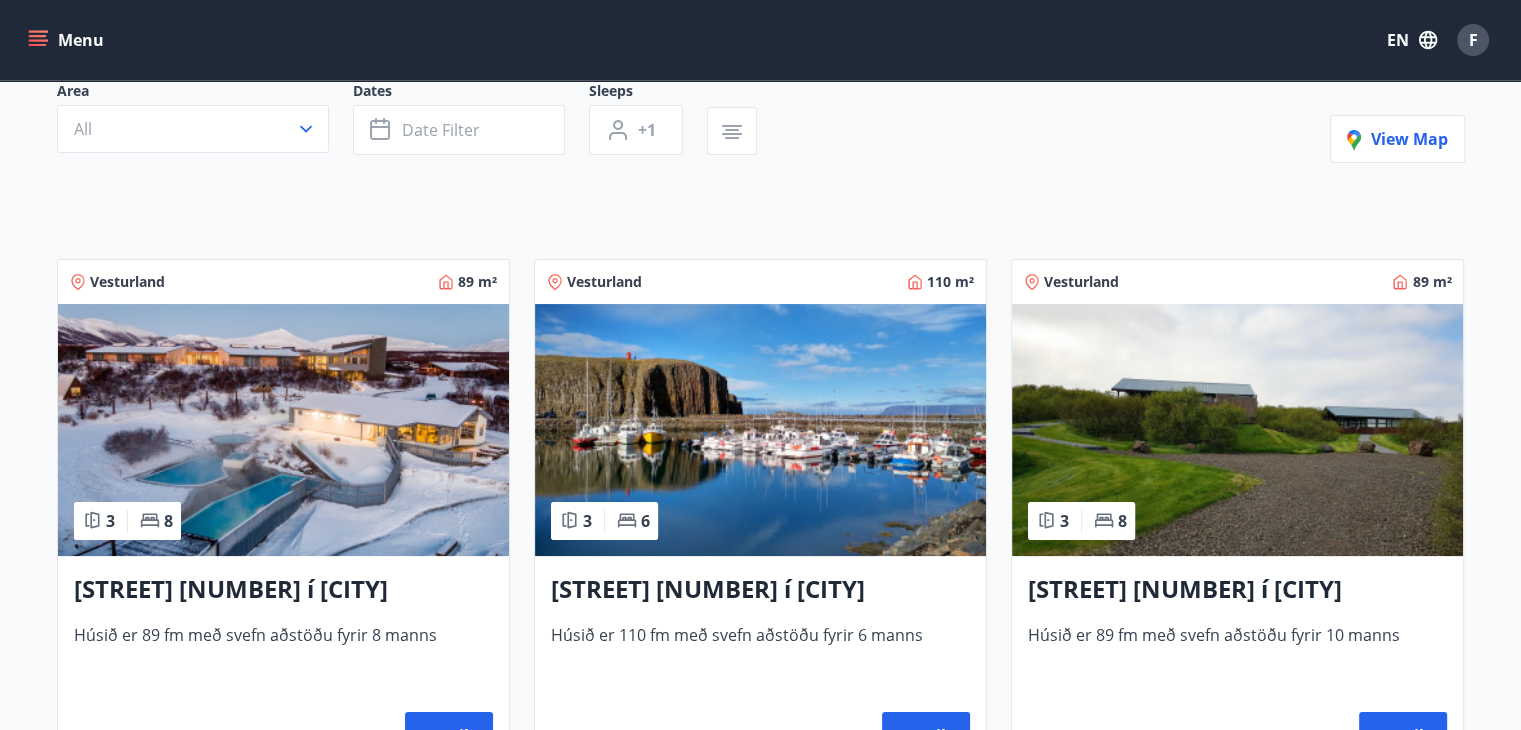 click at bounding box center (1237, 430) 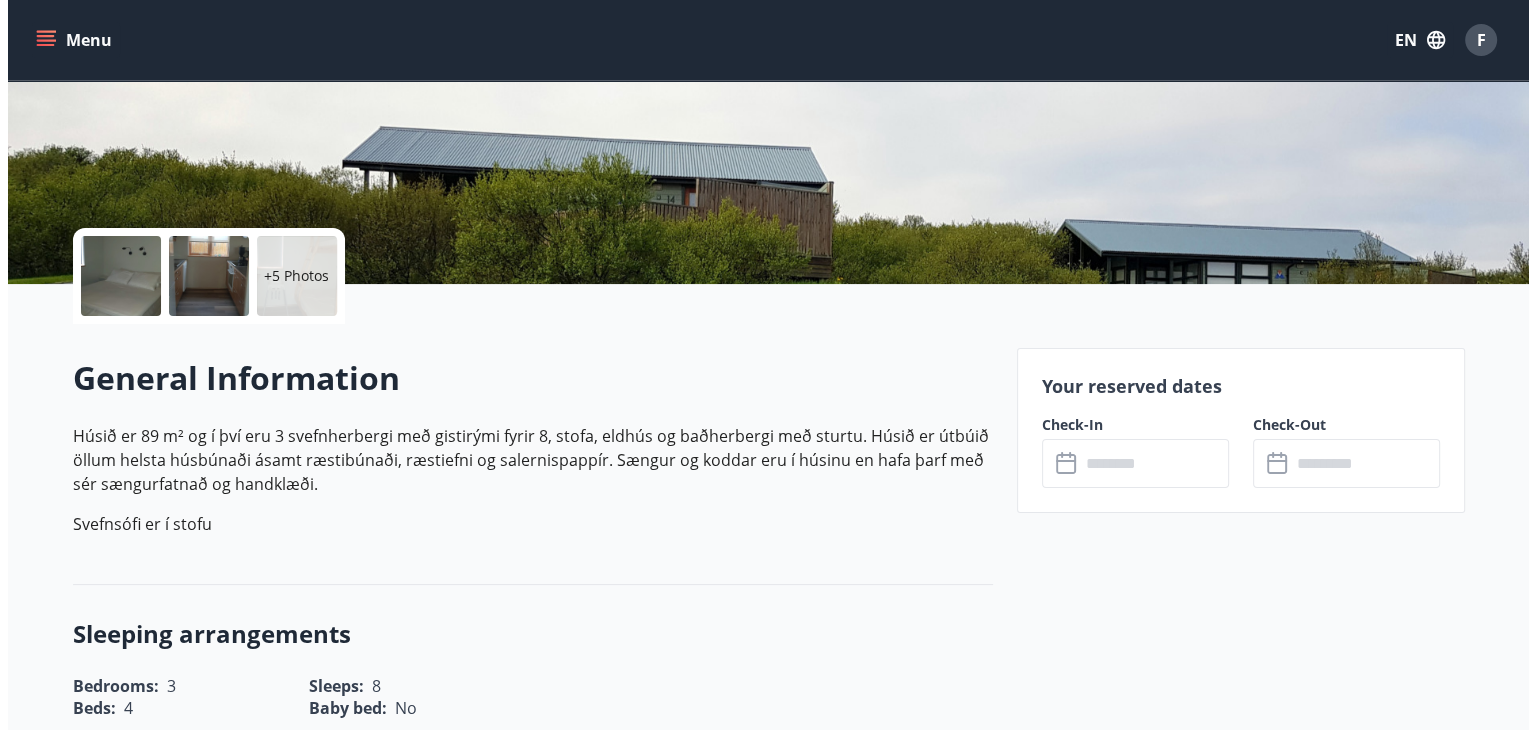 scroll, scrollTop: 100, scrollLeft: 0, axis: vertical 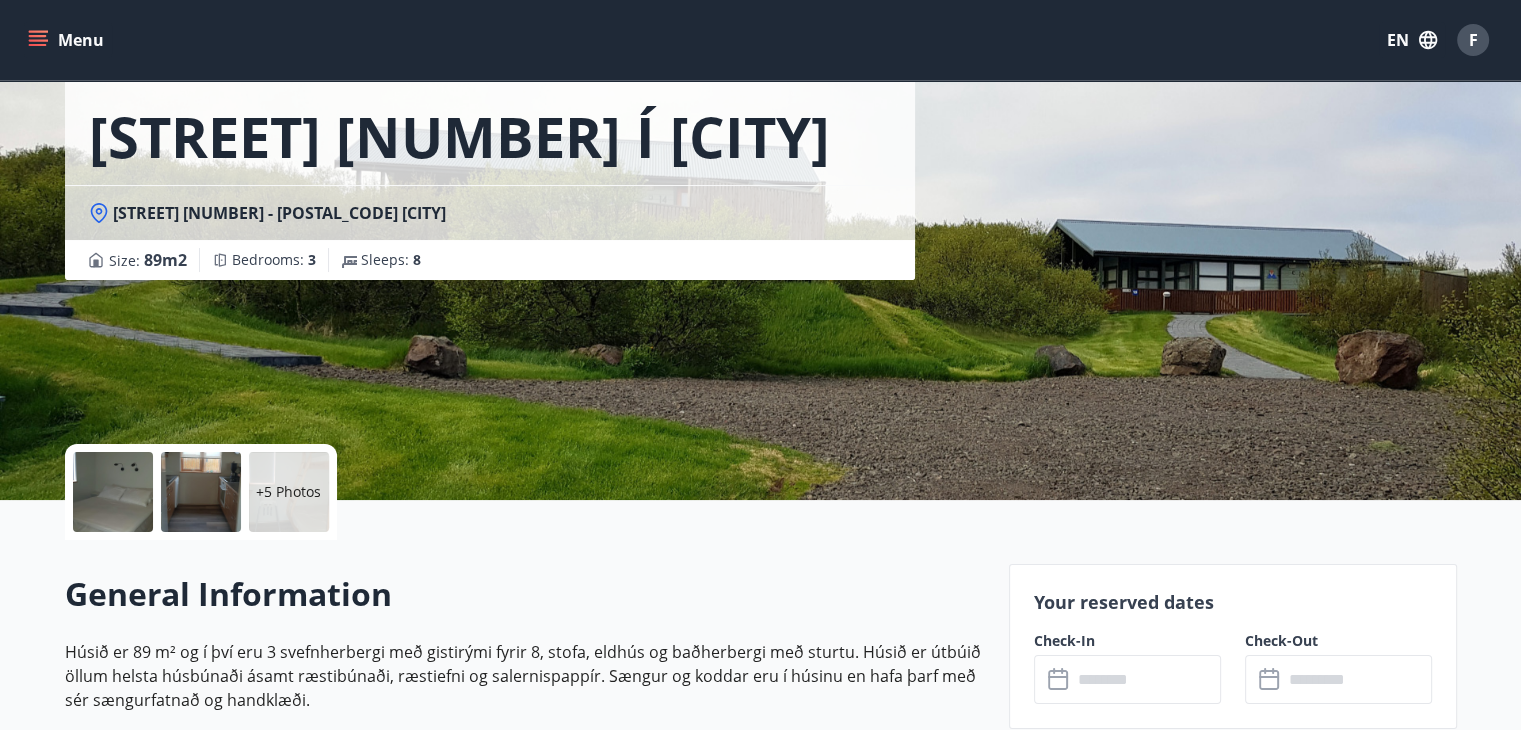 click at bounding box center [113, 492] 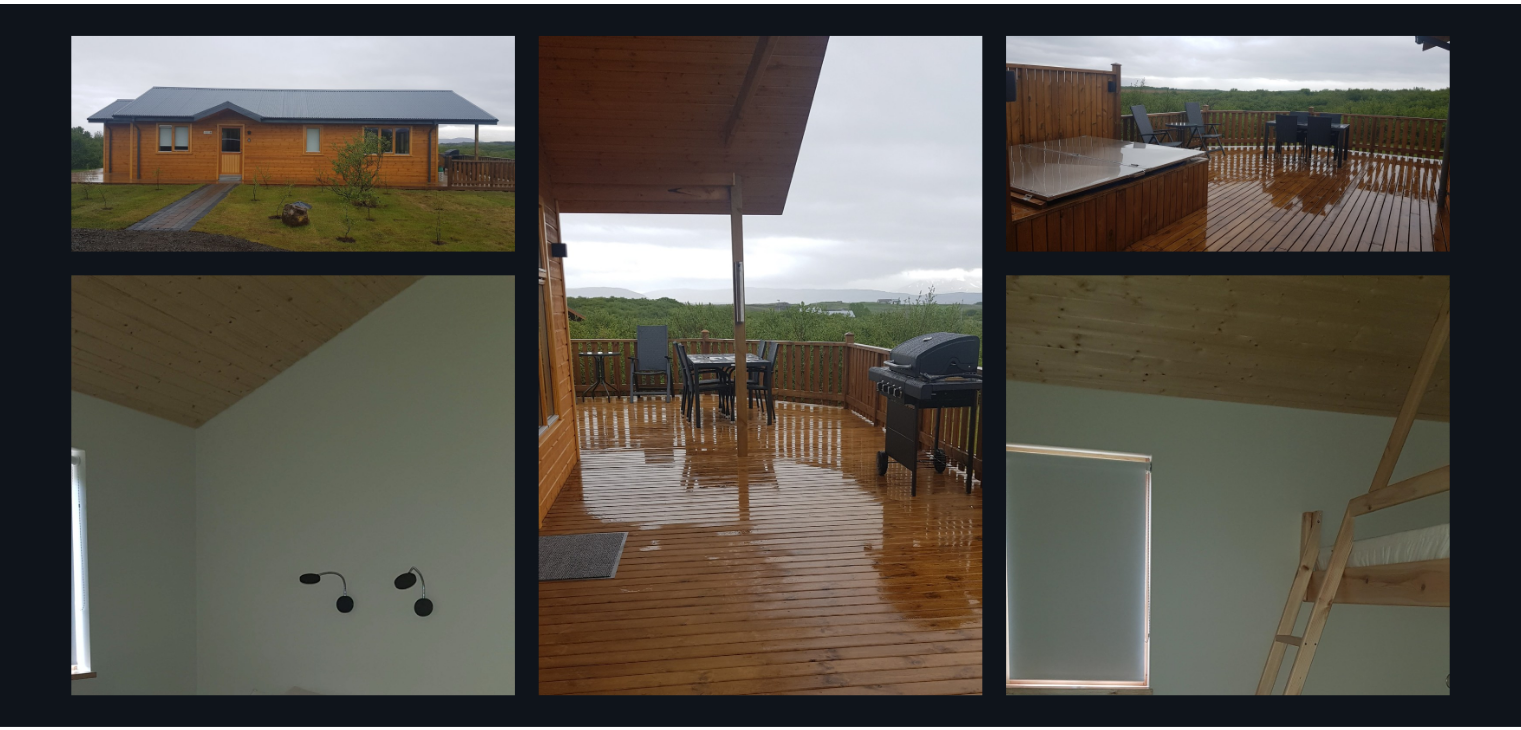 scroll, scrollTop: 0, scrollLeft: 0, axis: both 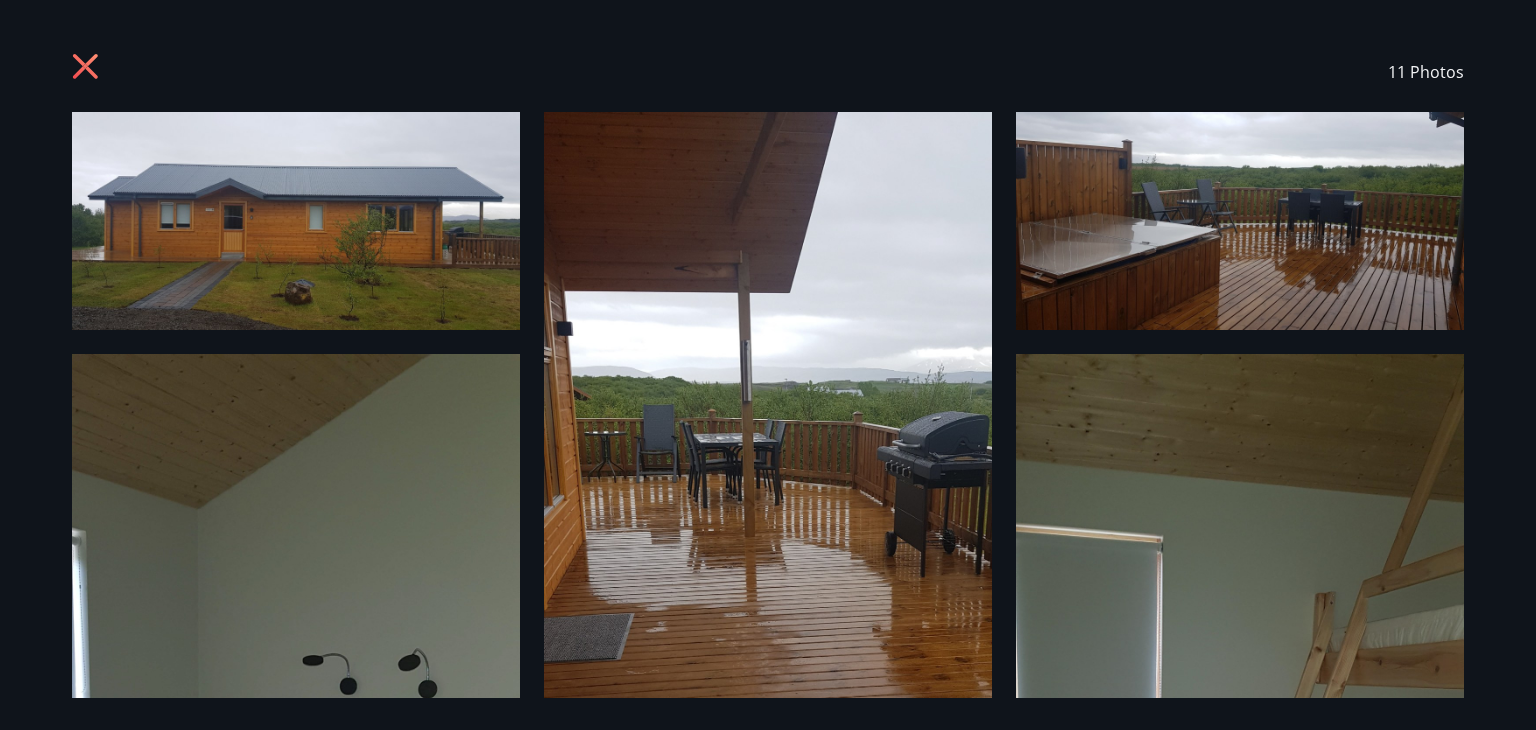click 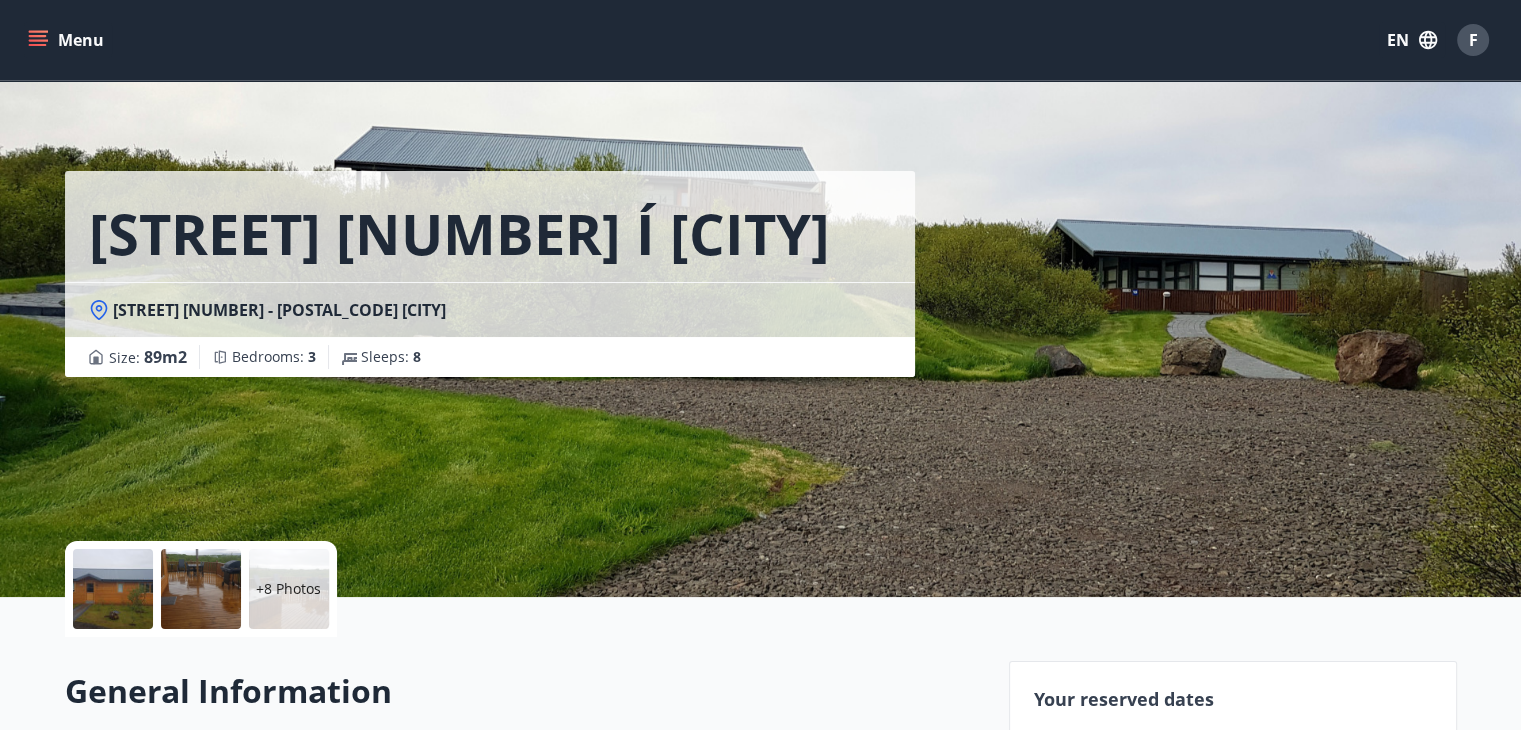 scroll, scrollTop: 0, scrollLeft: 0, axis: both 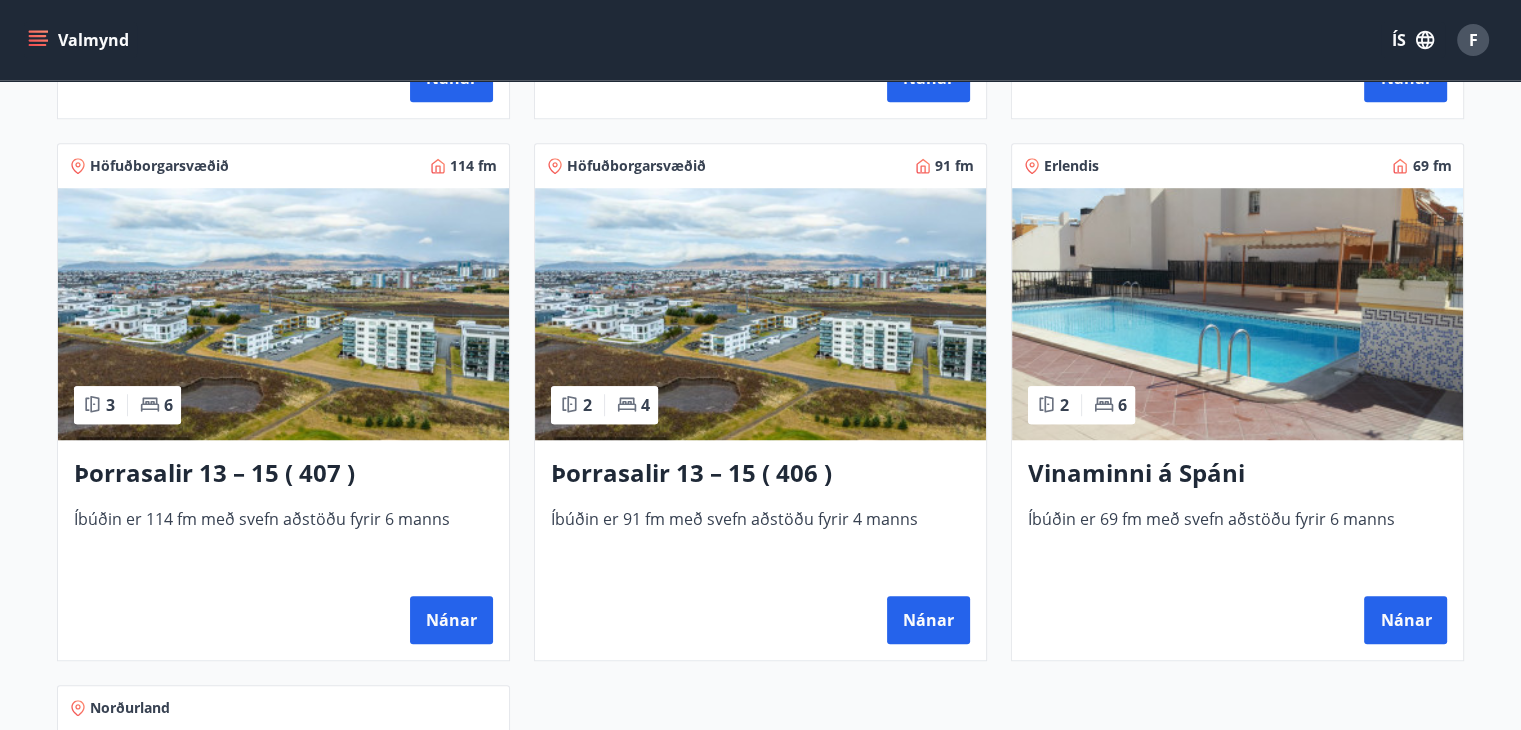 click at bounding box center (1237, 314) 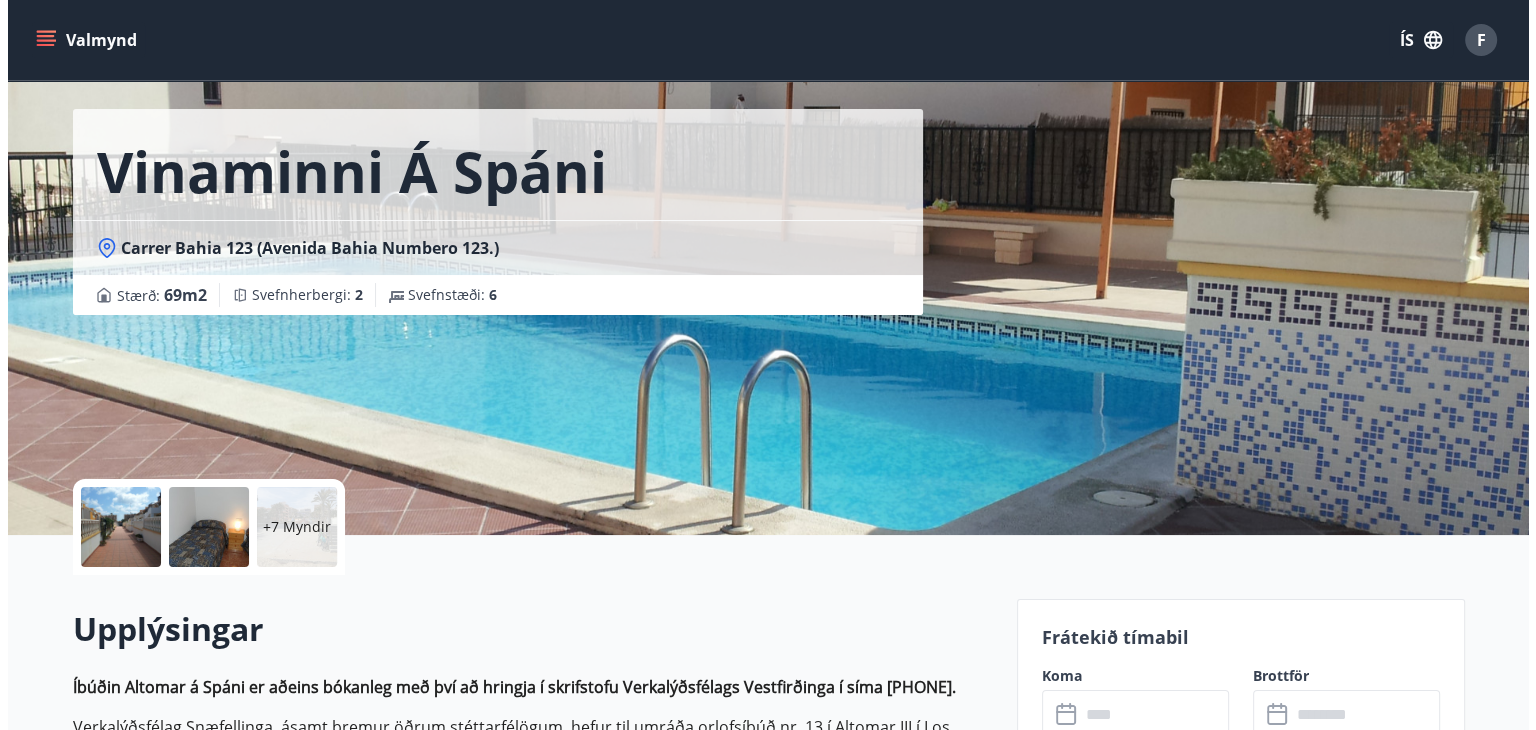 scroll, scrollTop: 100, scrollLeft: 0, axis: vertical 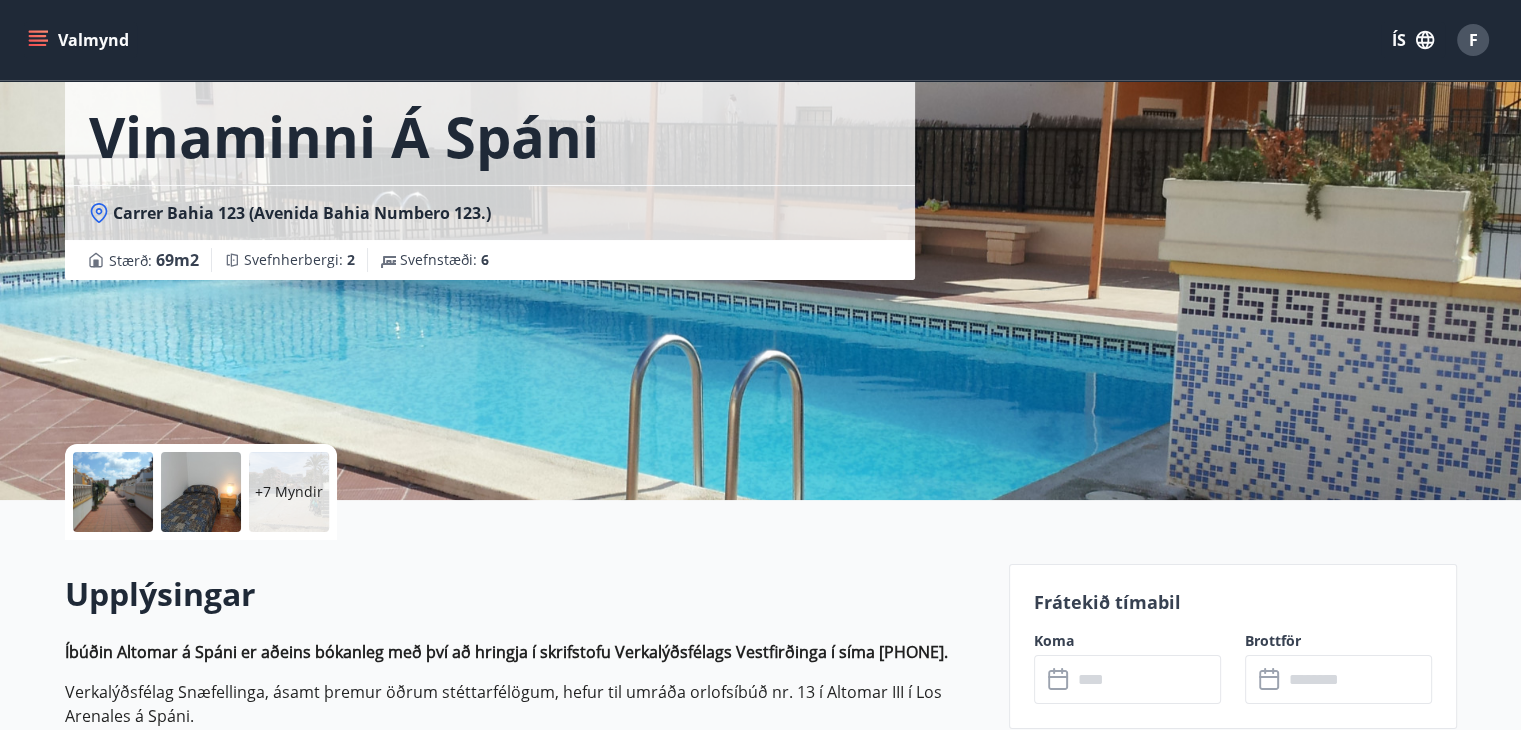 click at bounding box center [113, 492] 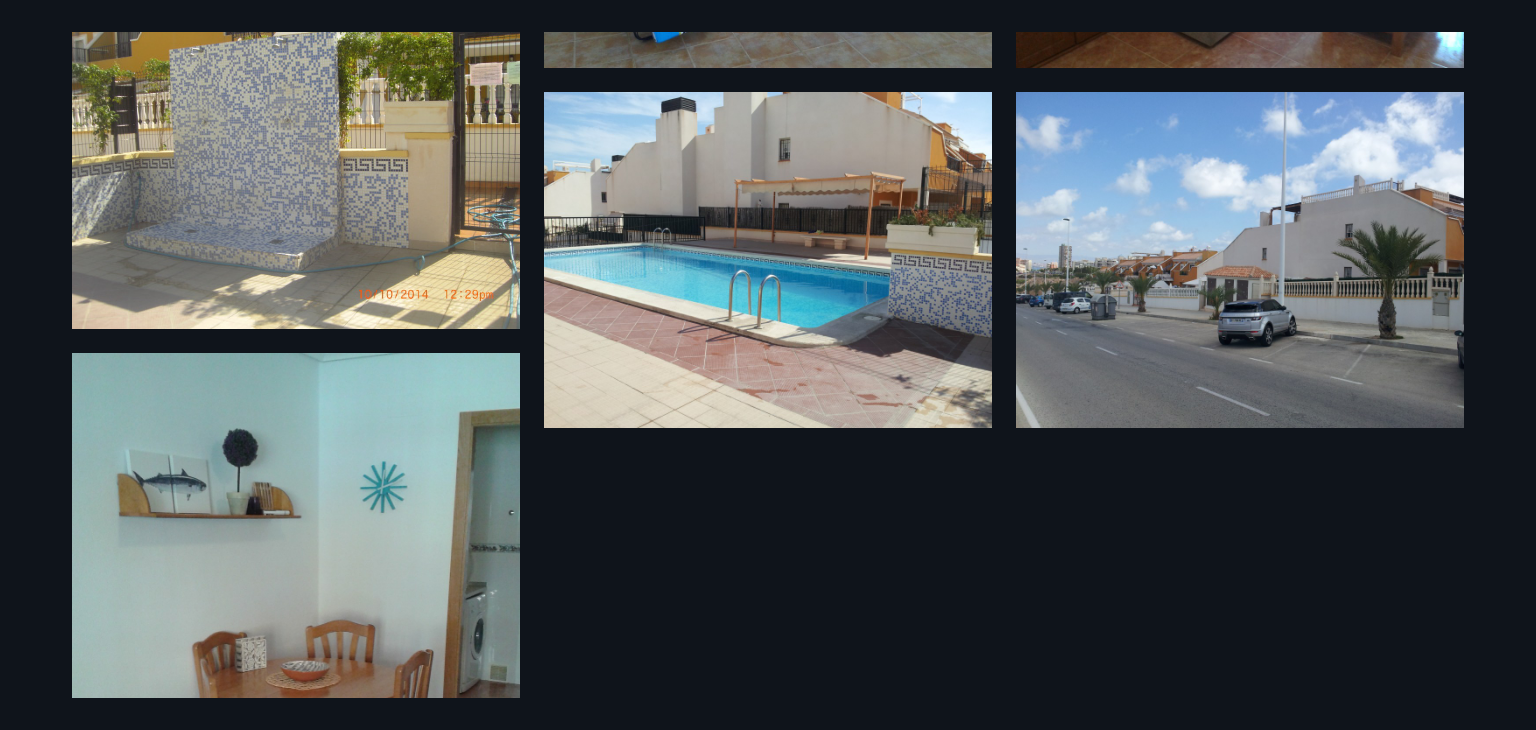 scroll, scrollTop: 1019, scrollLeft: 0, axis: vertical 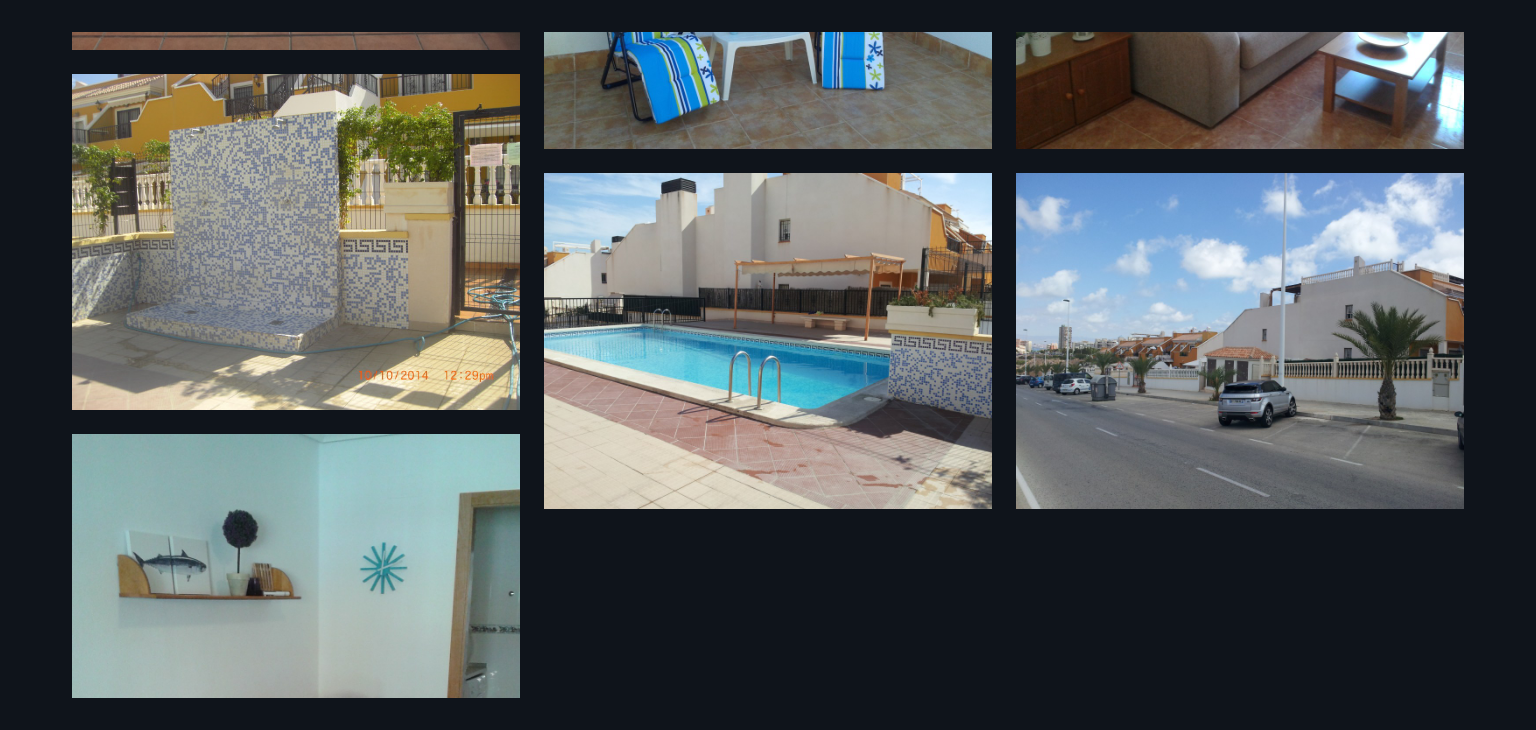click at bounding box center (1240, 341) 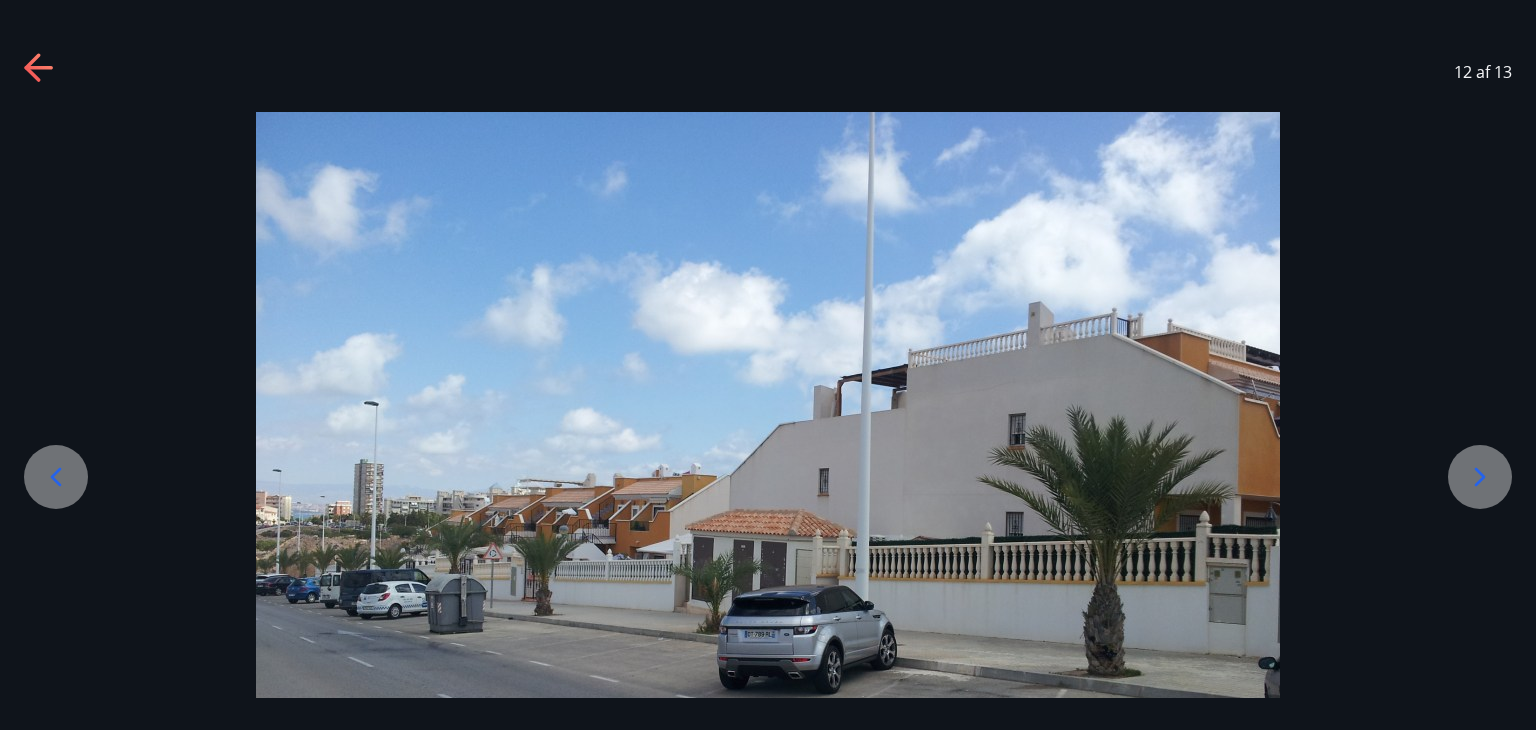 click 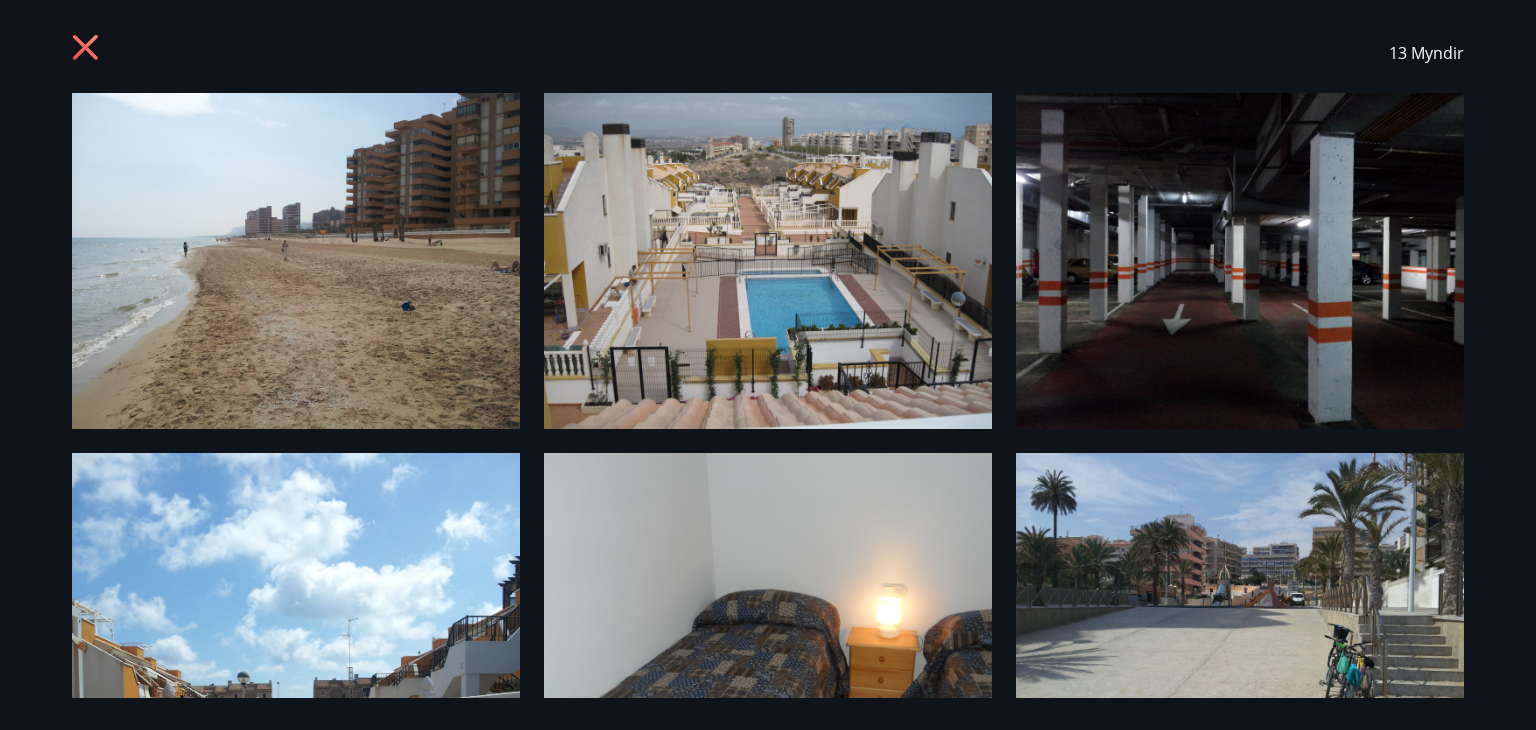 scroll, scrollTop: 0, scrollLeft: 0, axis: both 